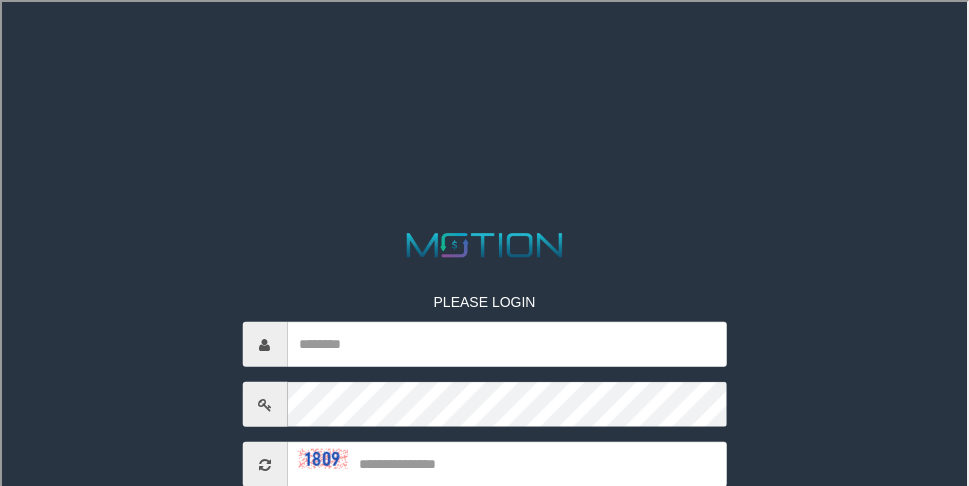 select on "**" 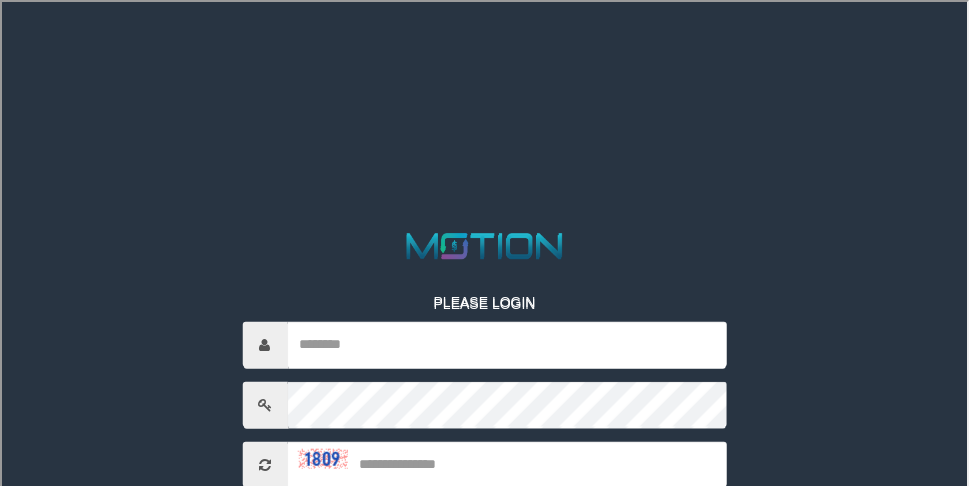 scroll, scrollTop: 0, scrollLeft: 0, axis: both 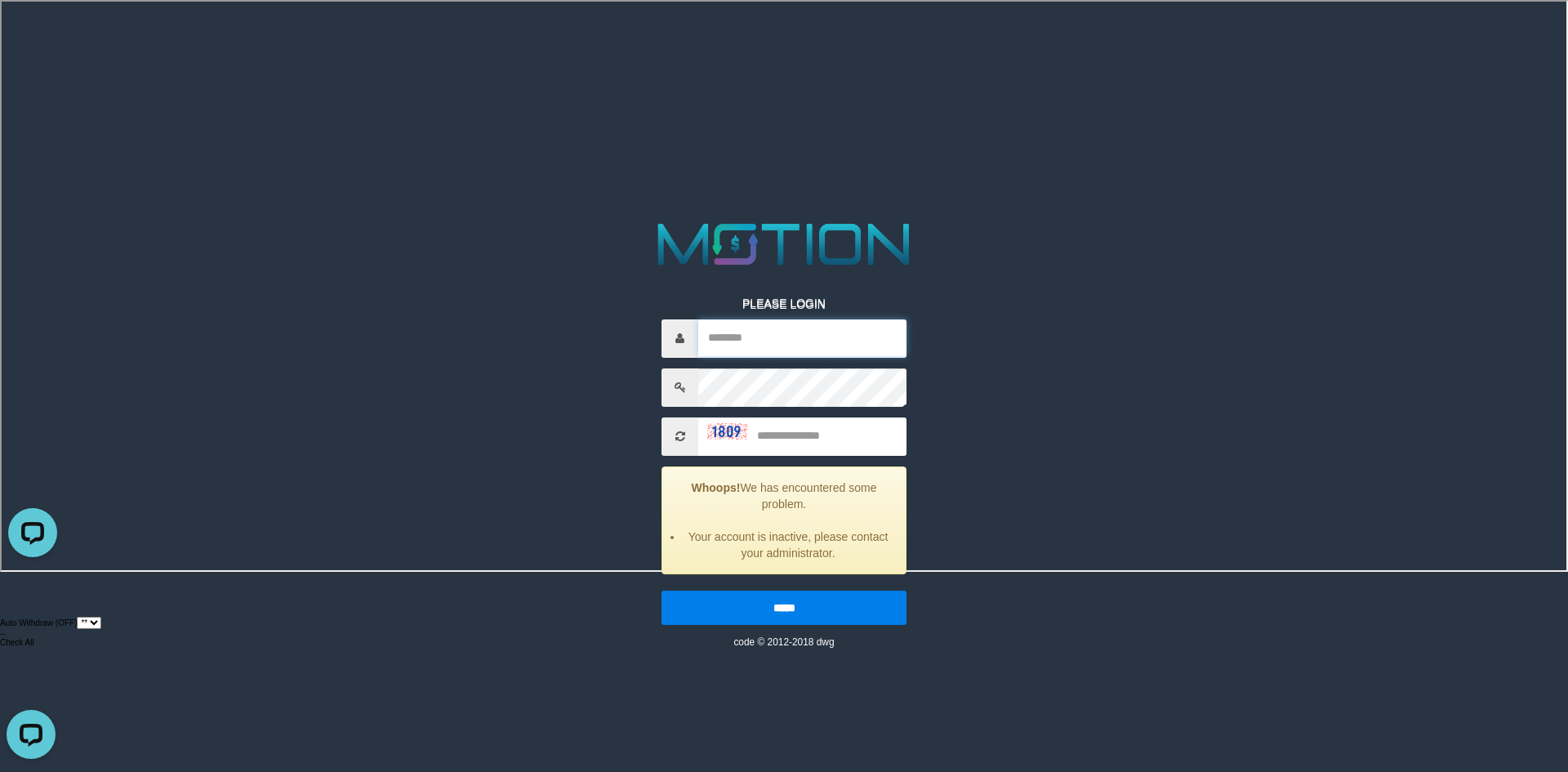 type on "******" 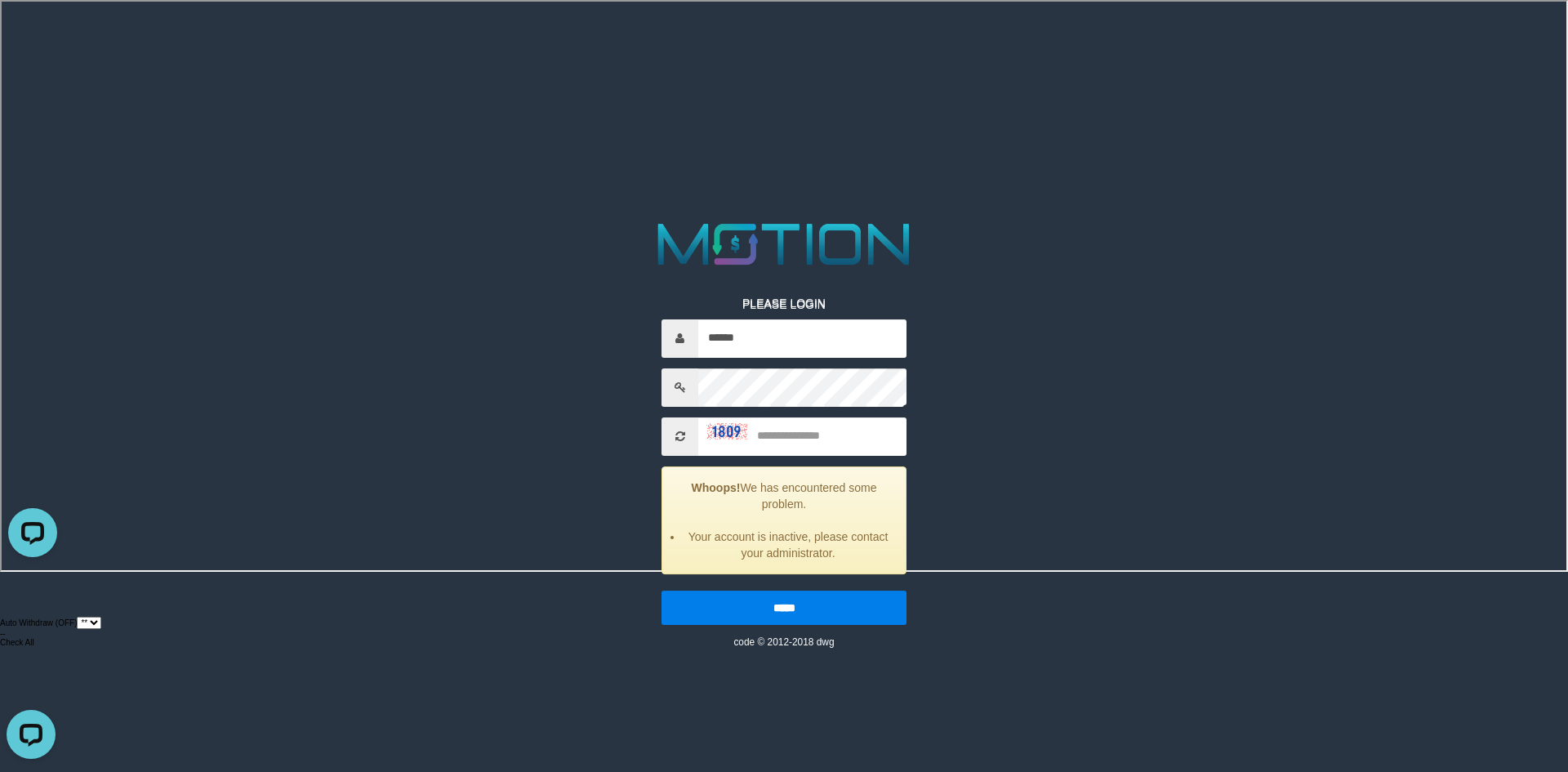 click on "PLEASE LOGIN
******
Whoops!  We has encountered some problem.
Your account is inactive, please contact your administrator.
*****
code © 2012-2018 dwg" at bounding box center (784, 460) 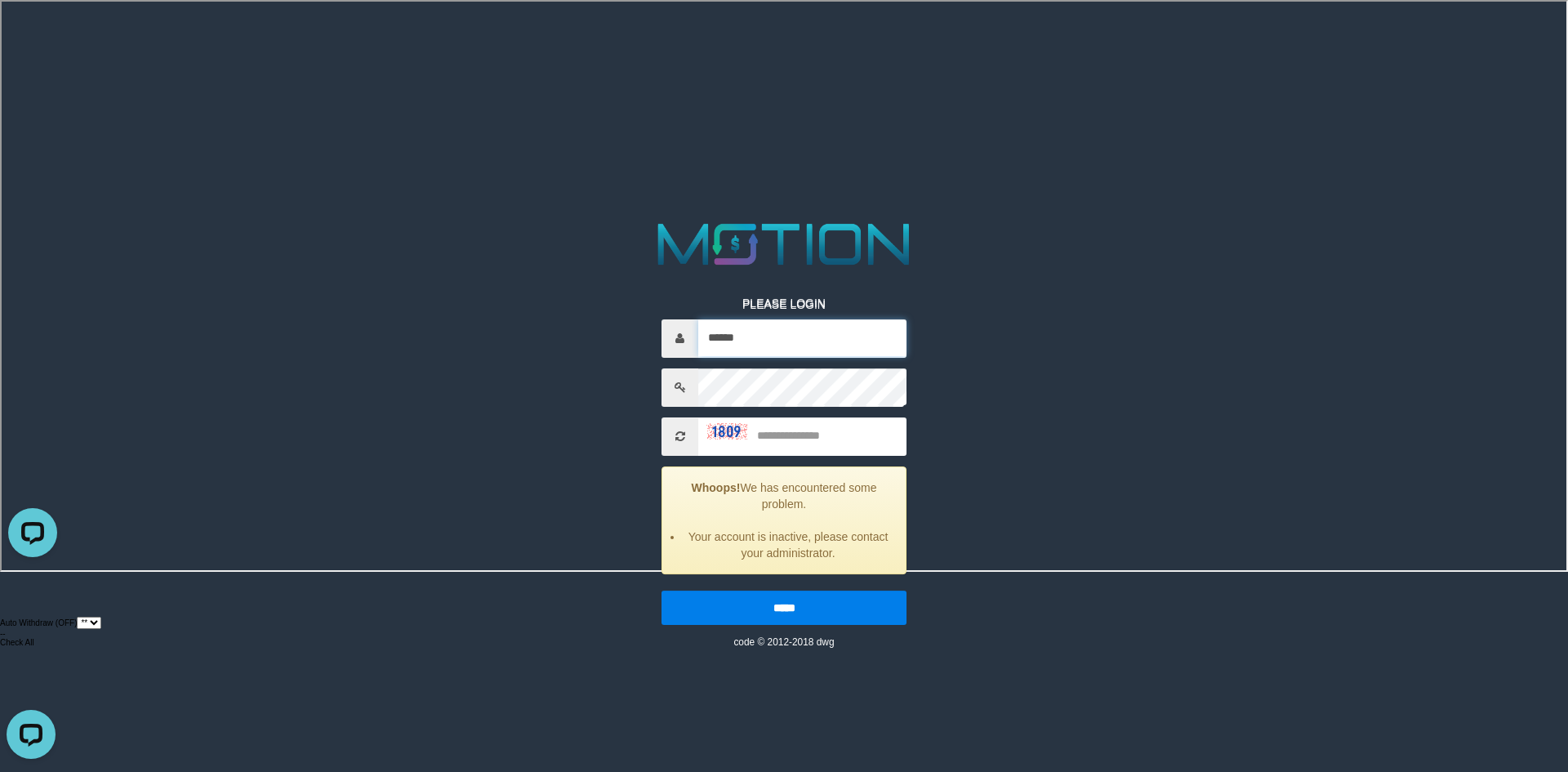 click on "******" at bounding box center [802, 337] 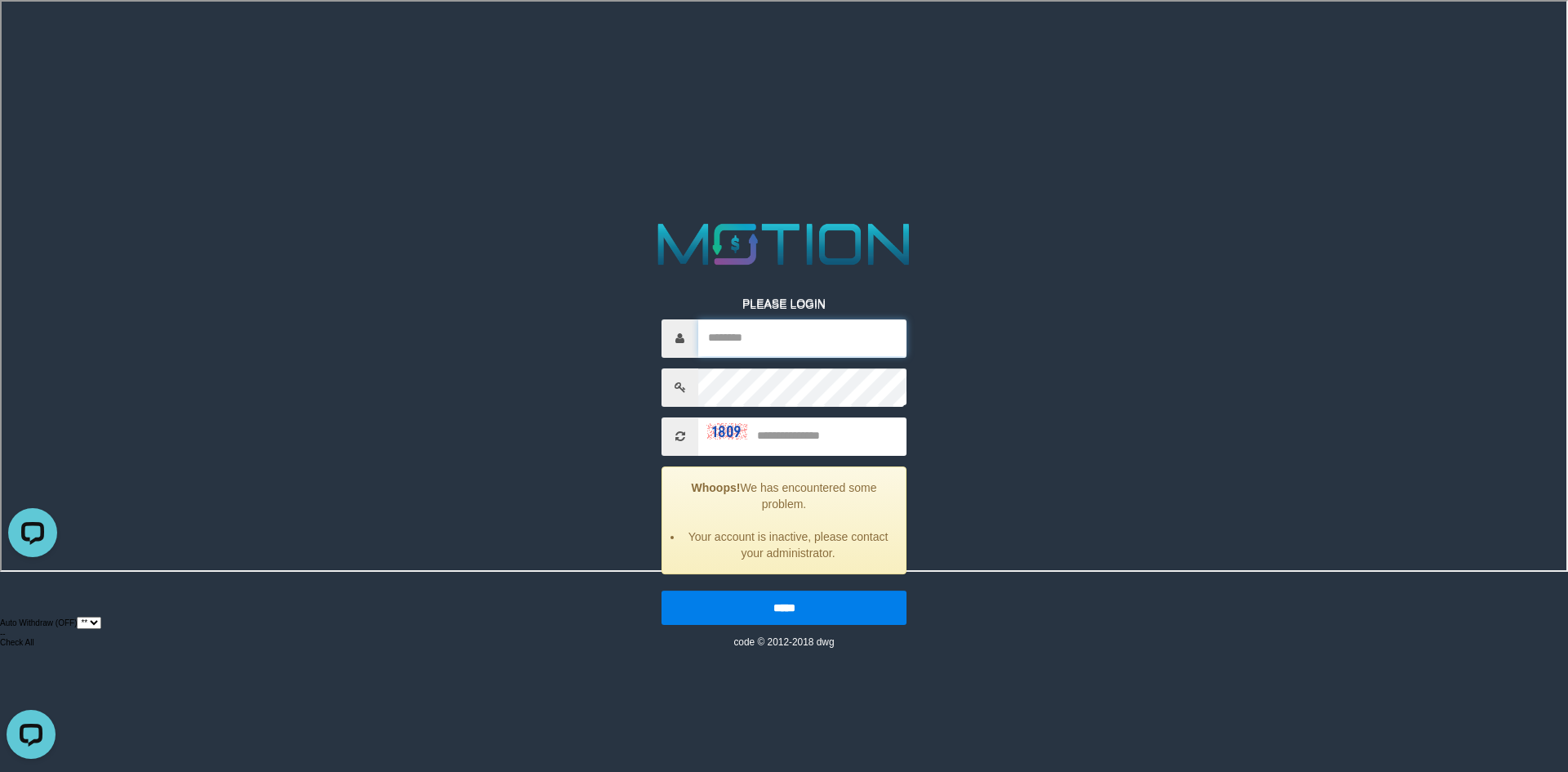 paste on "*********" 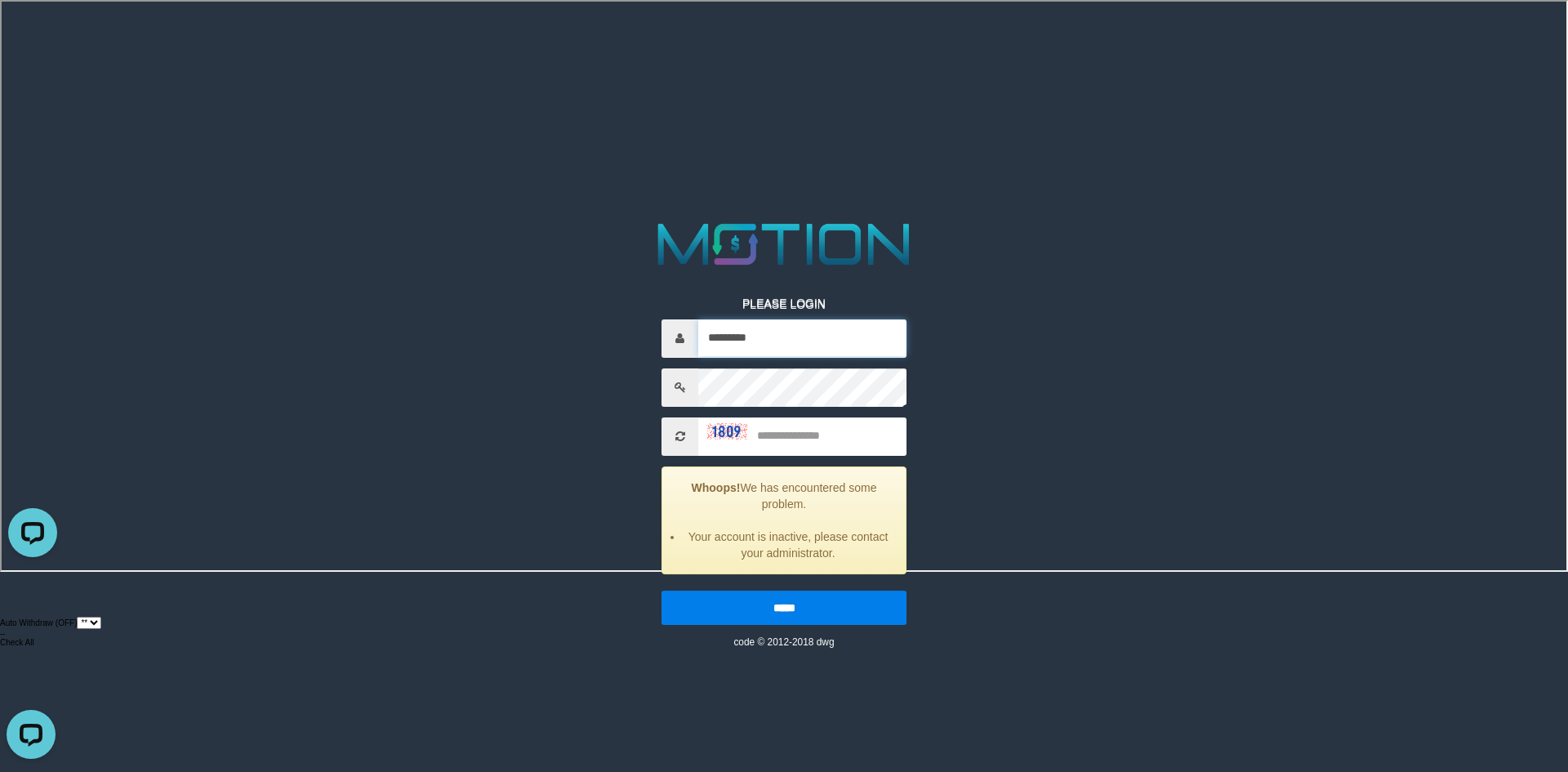 type on "*********" 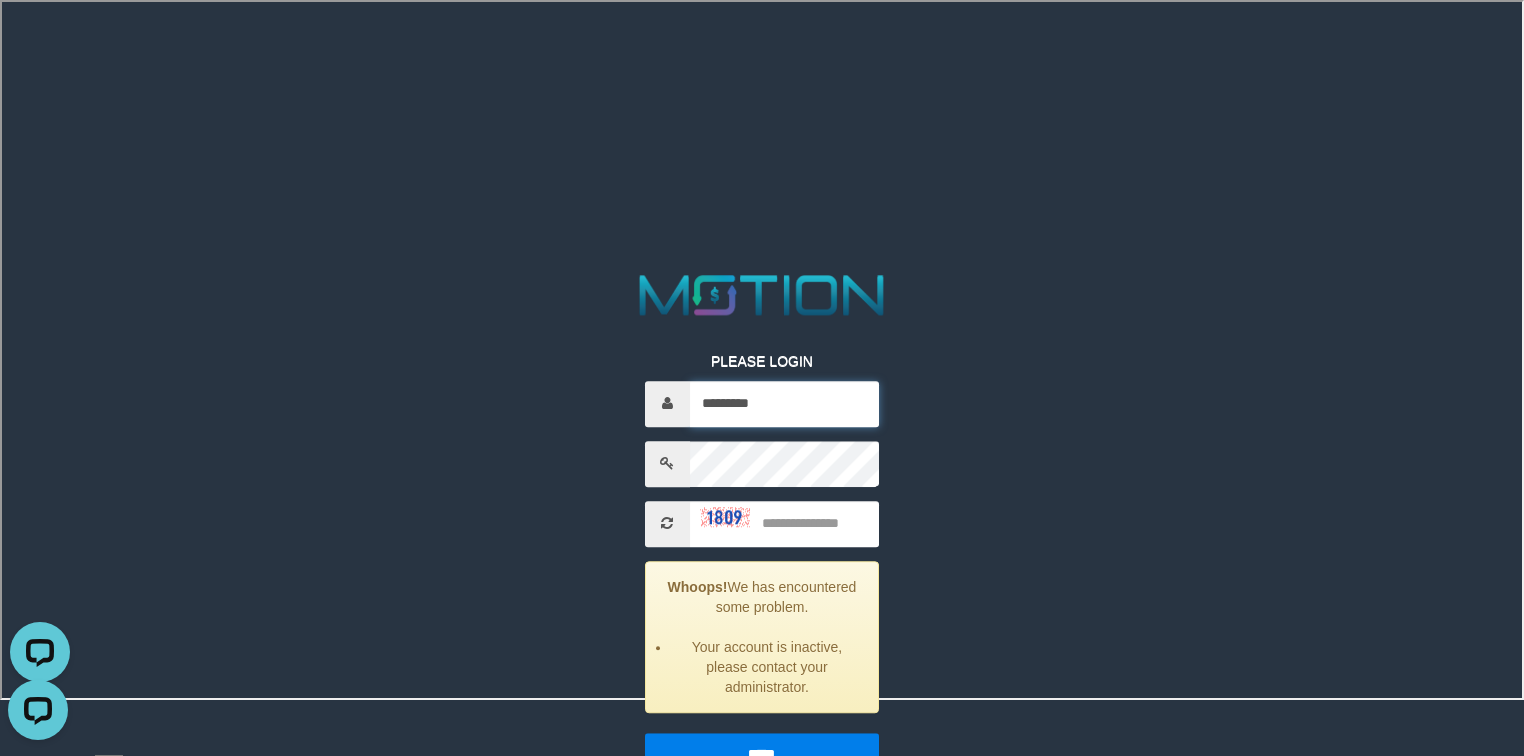type on "******" 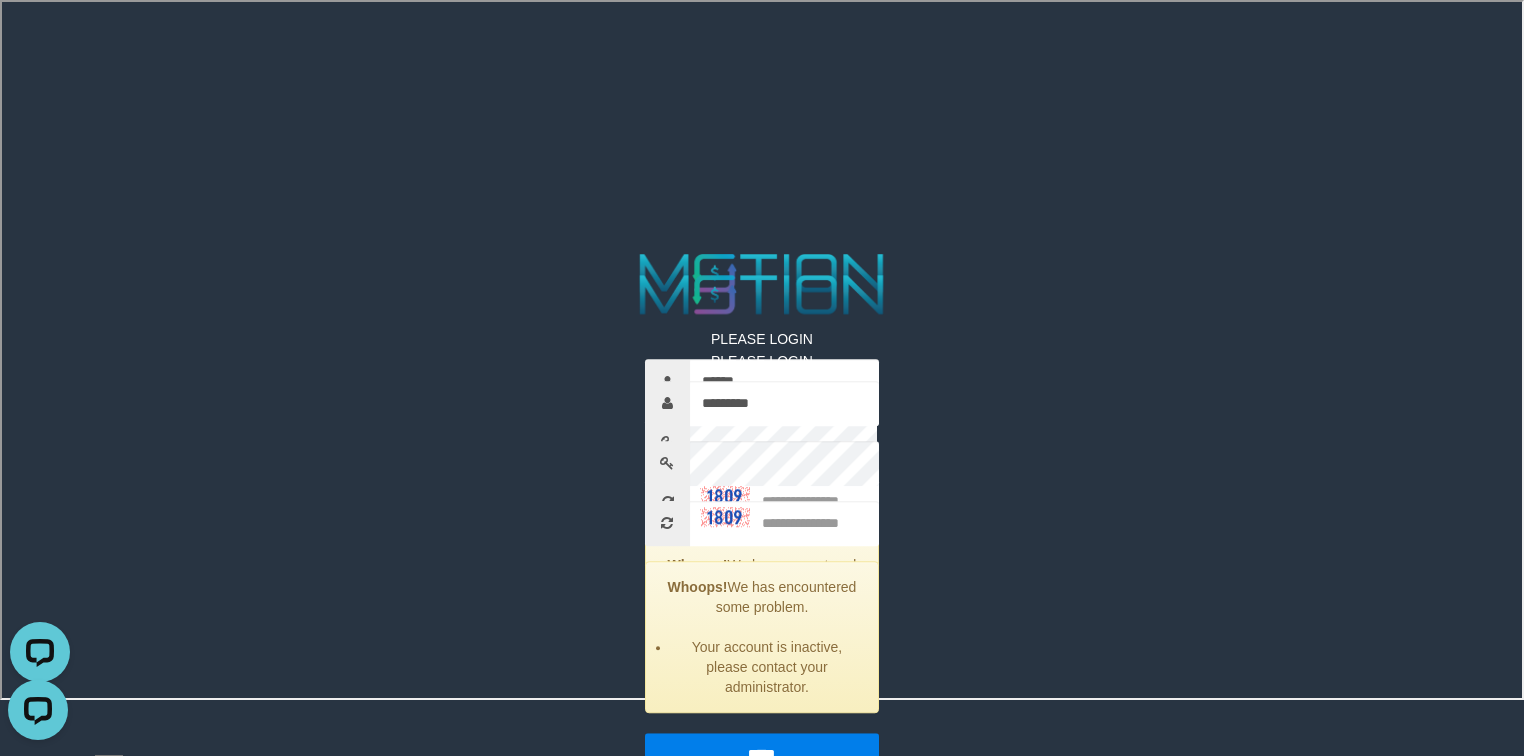scroll, scrollTop: 19, scrollLeft: 0, axis: vertical 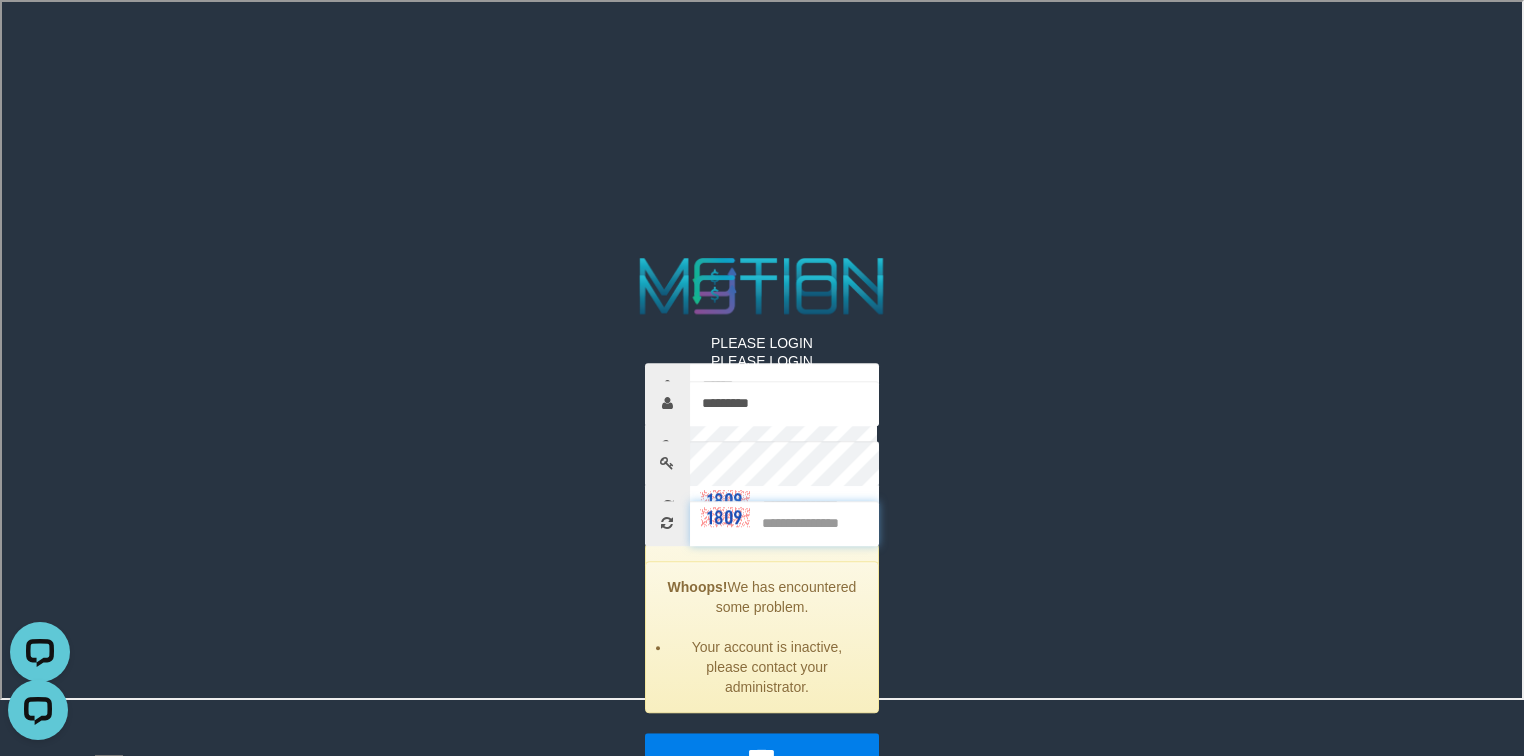 click at bounding box center (784, 523) 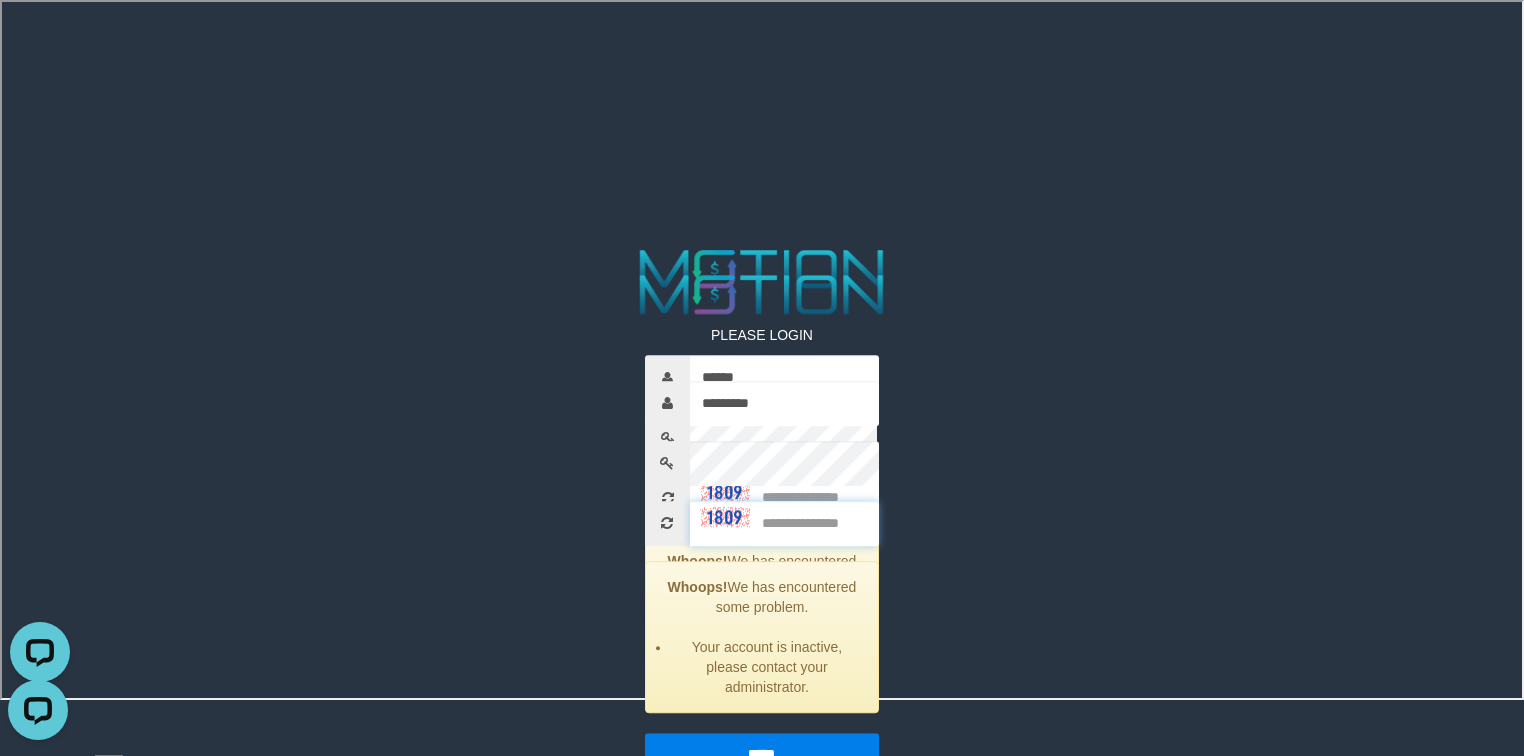 scroll, scrollTop: 18, scrollLeft: 0, axis: vertical 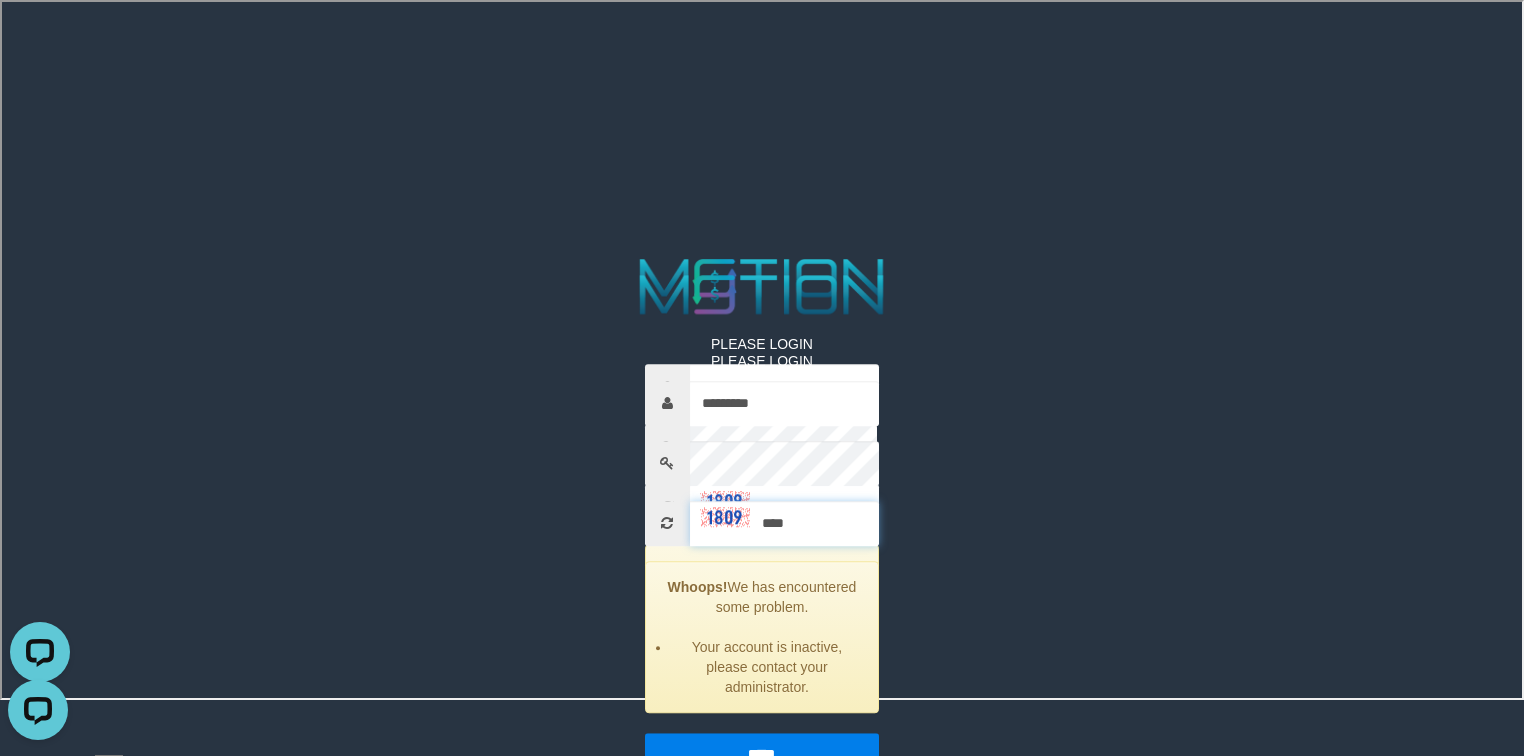 type on "****" 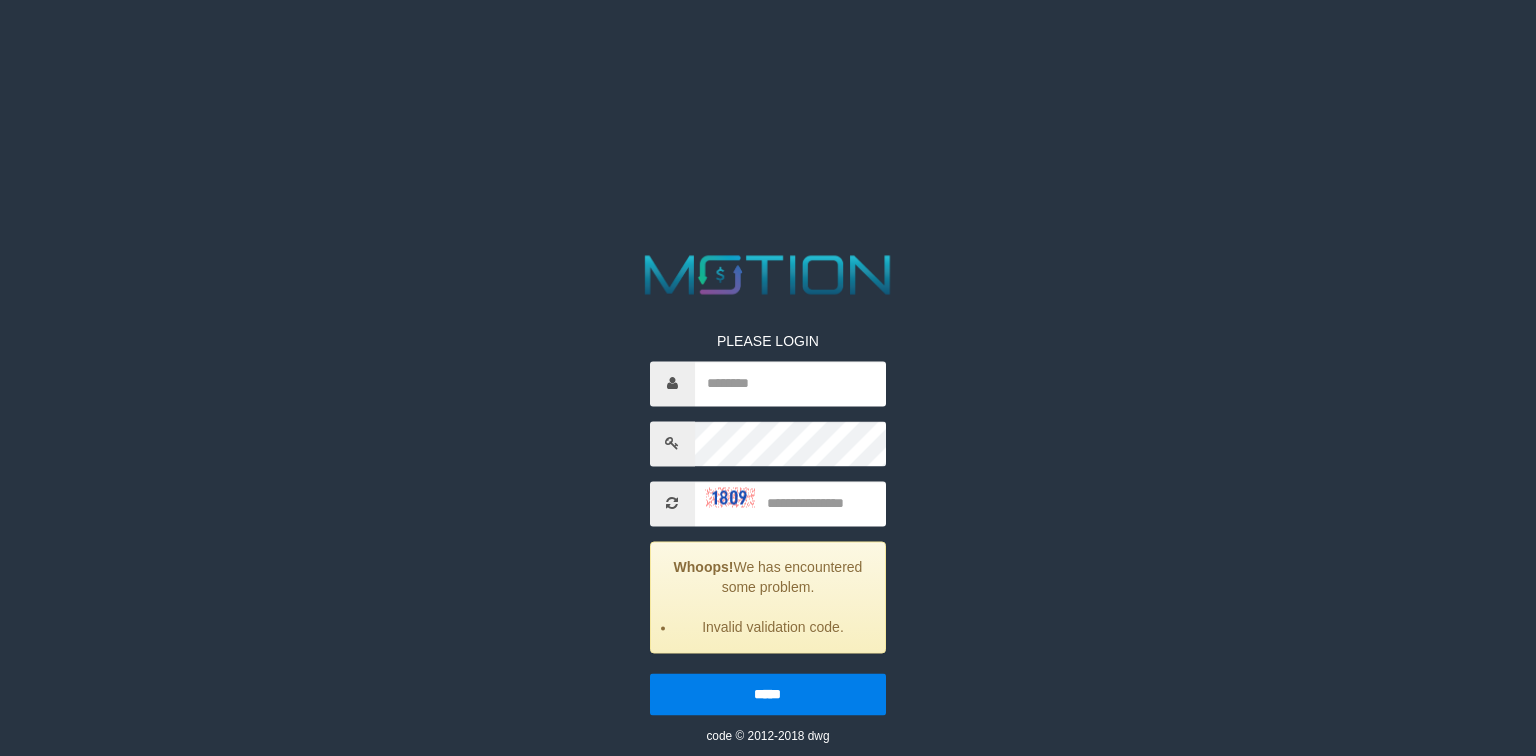 scroll, scrollTop: 0, scrollLeft: 0, axis: both 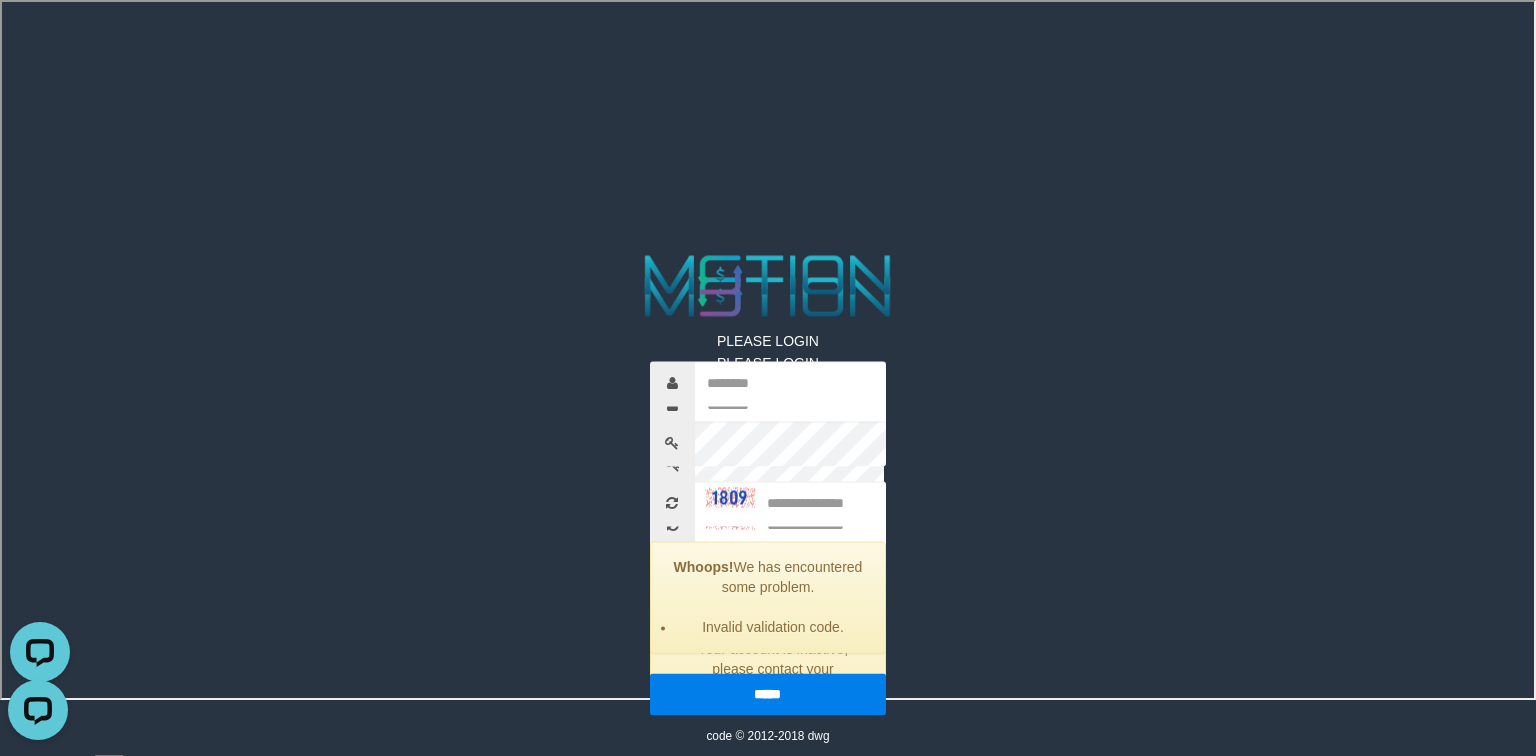 type on "******" 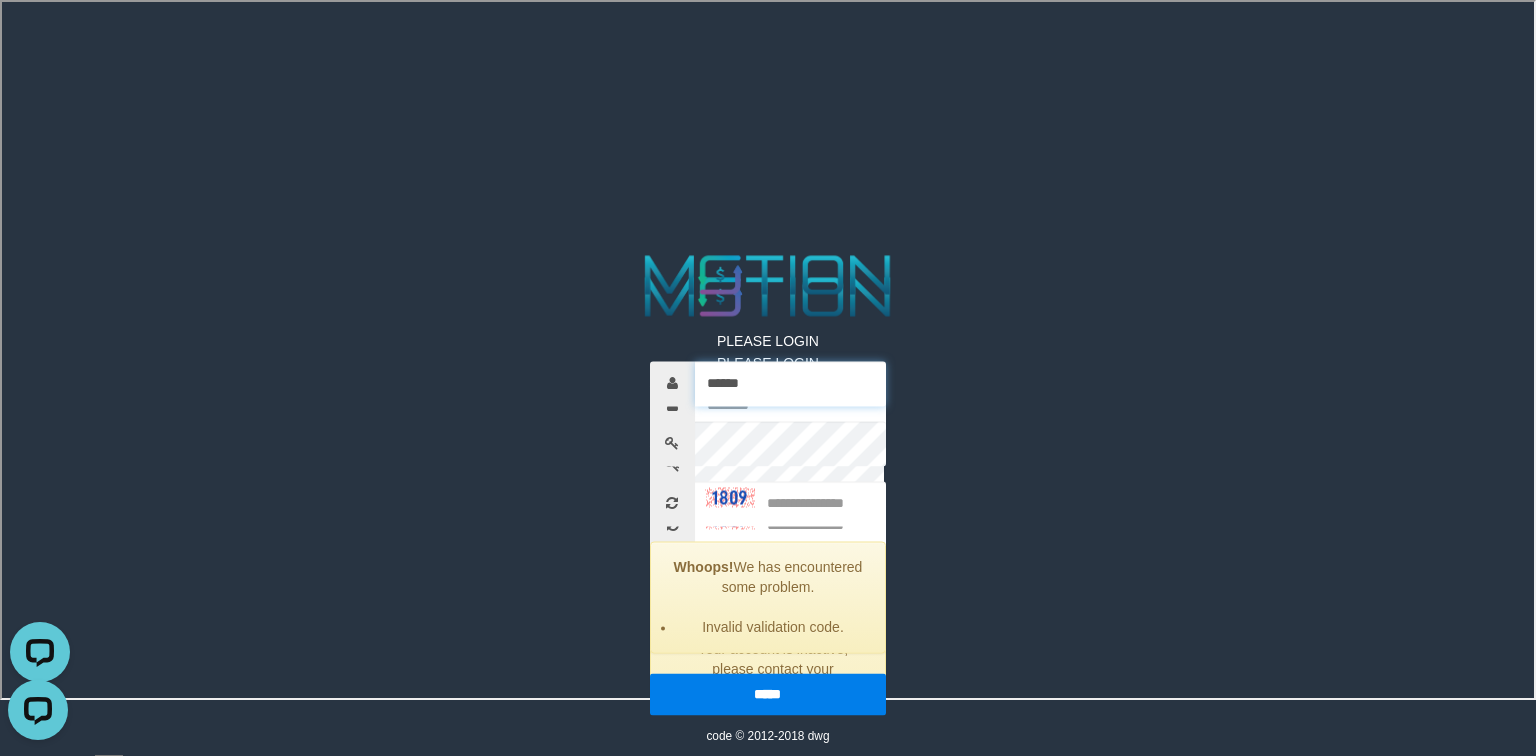 click on "******" at bounding box center [790, 383] 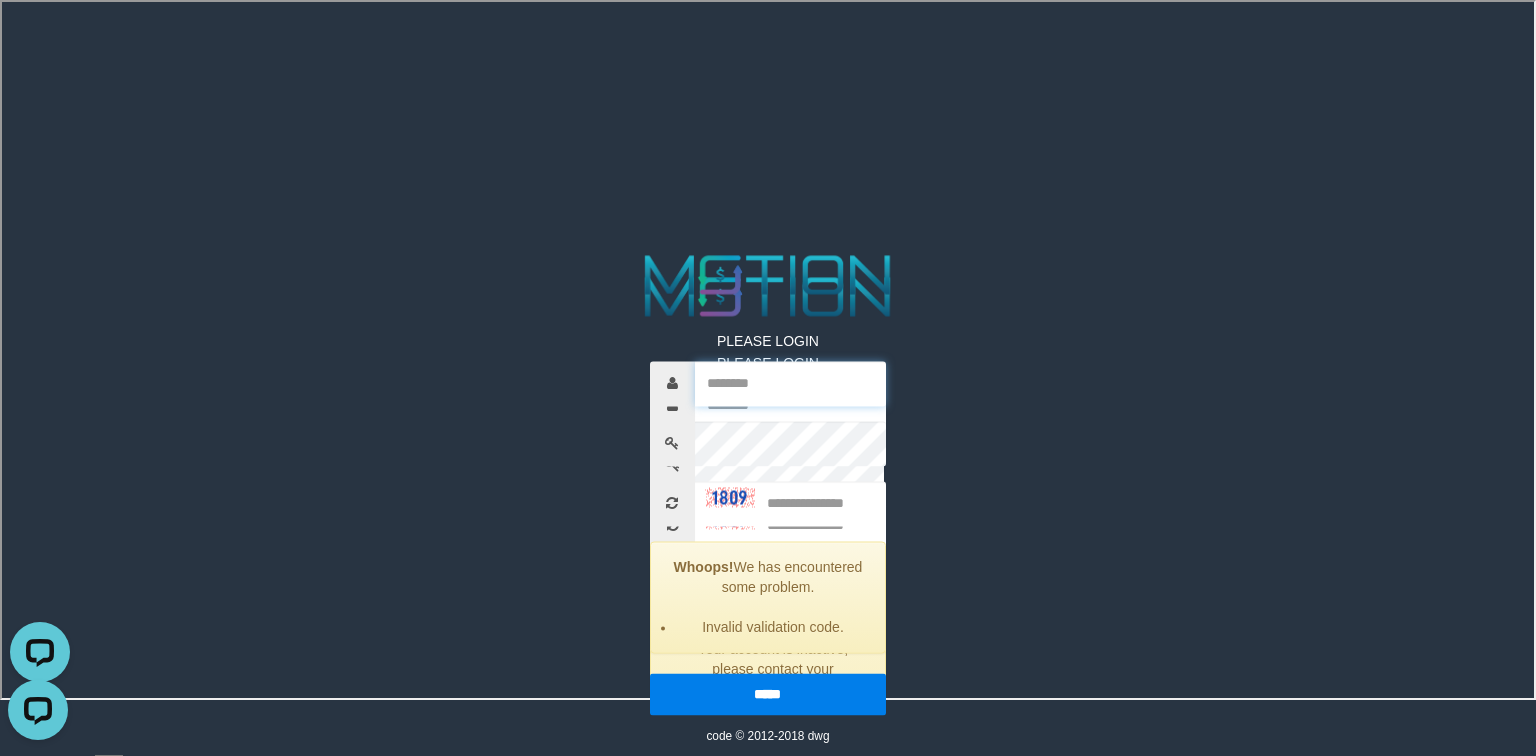 paste on "*********" 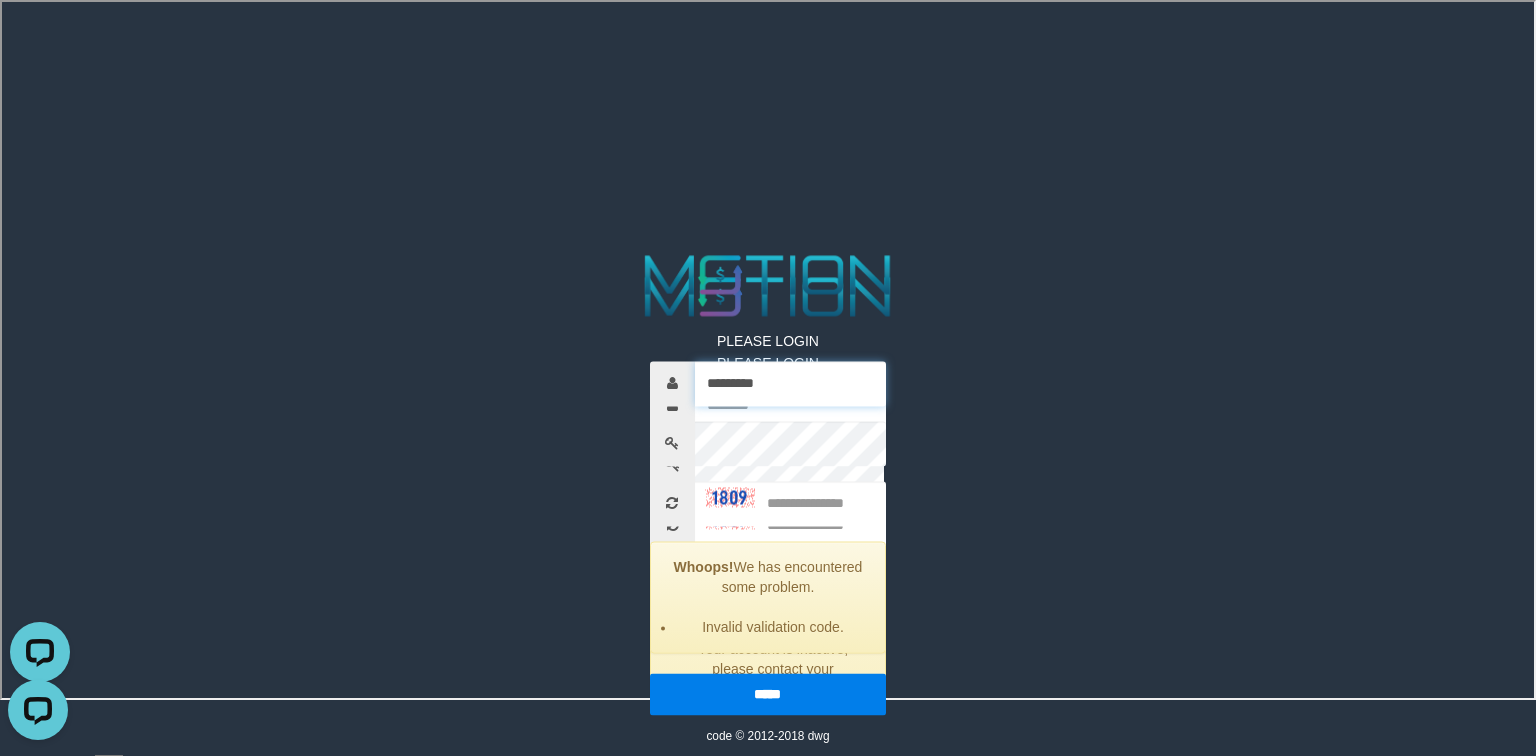 type on "*********" 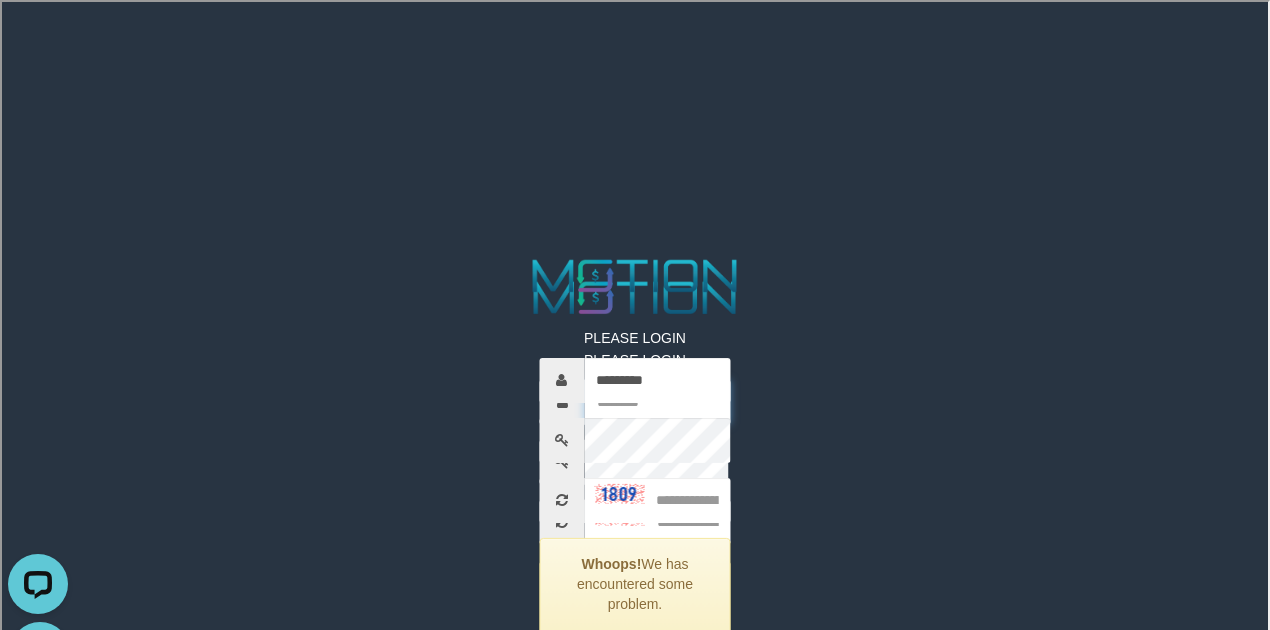 type on "******" 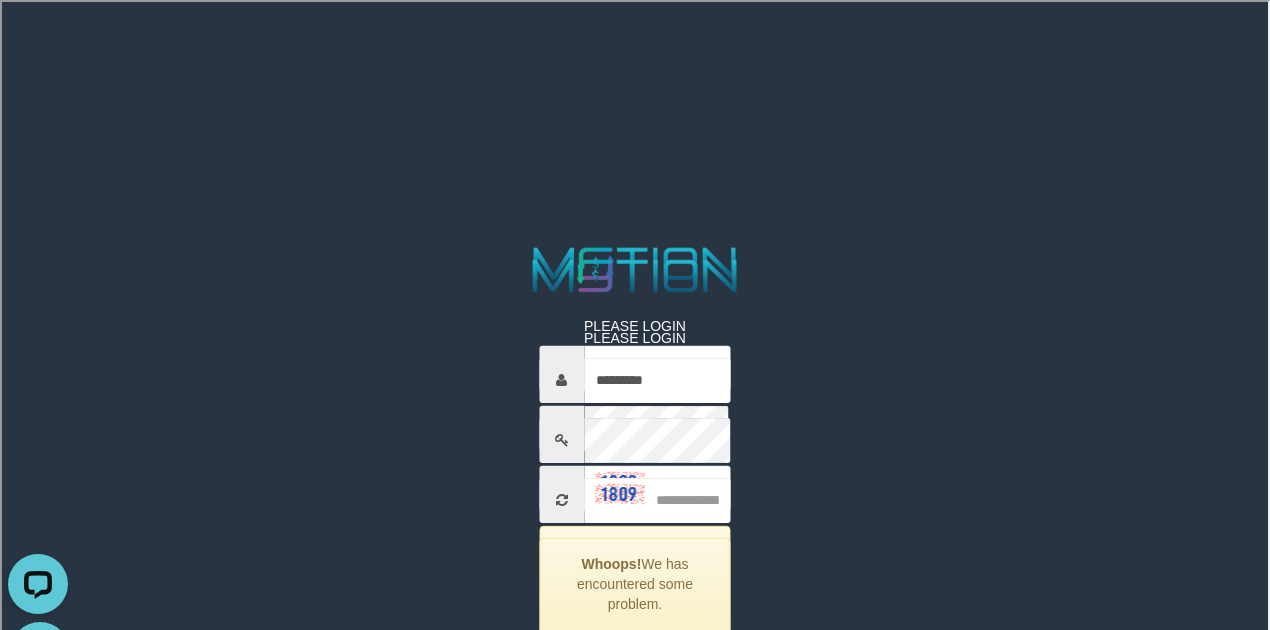 scroll, scrollTop: 46, scrollLeft: 0, axis: vertical 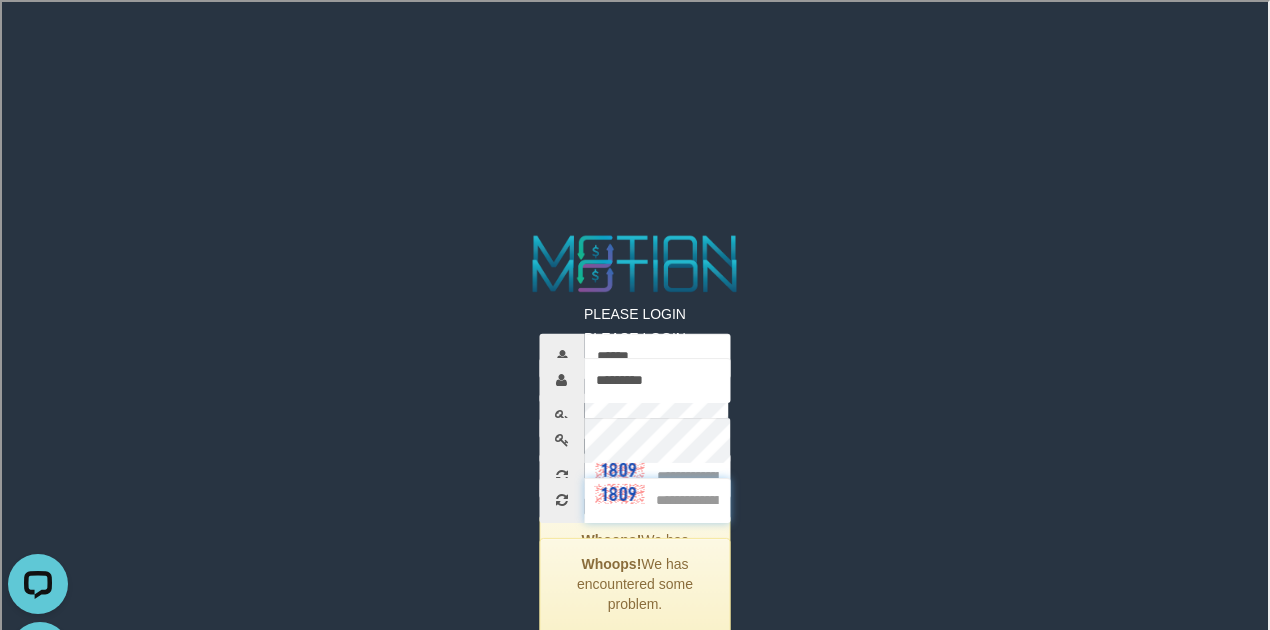 click at bounding box center [657, 500] 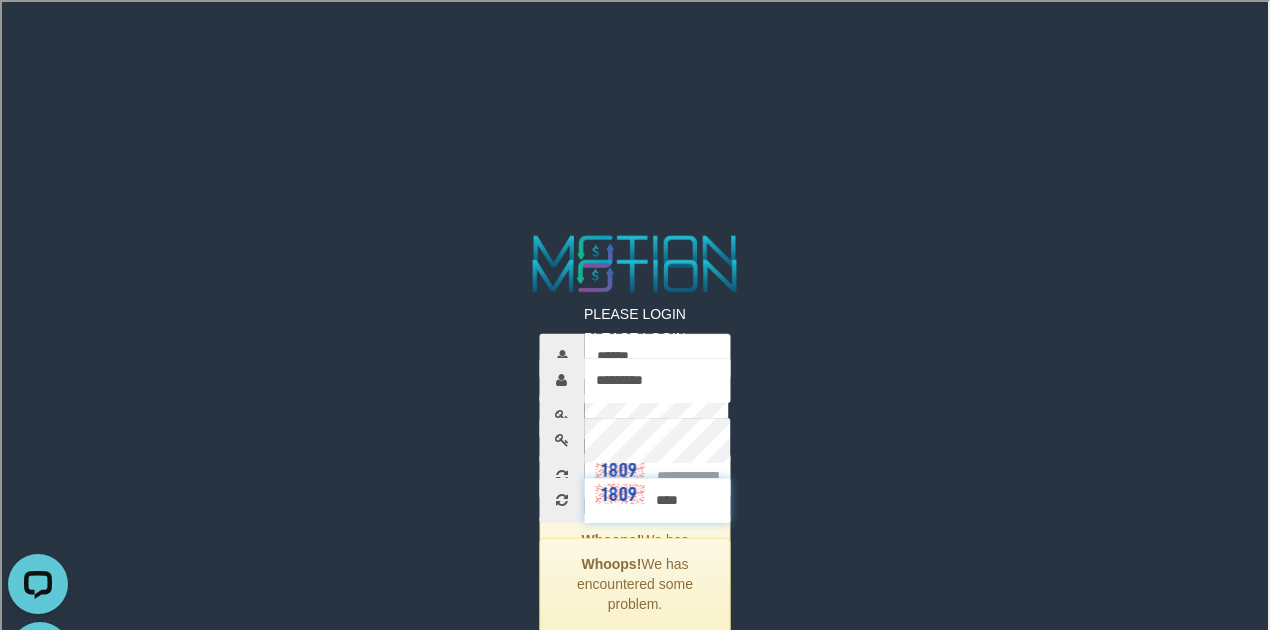 type on "****" 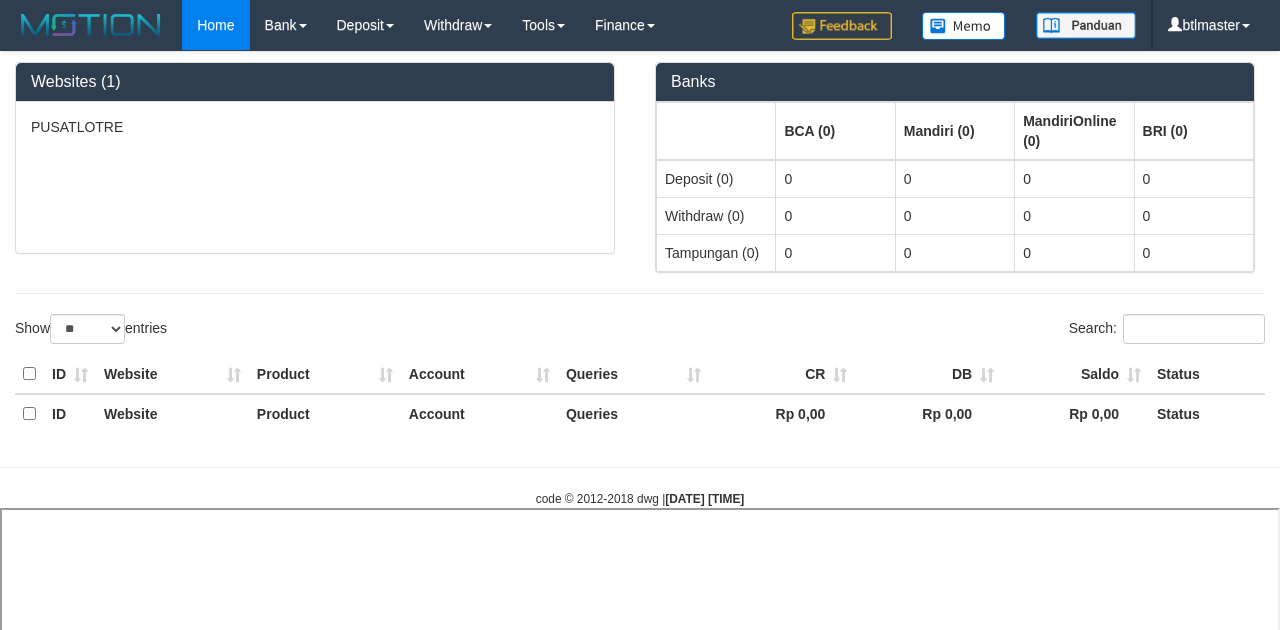 select on "**" 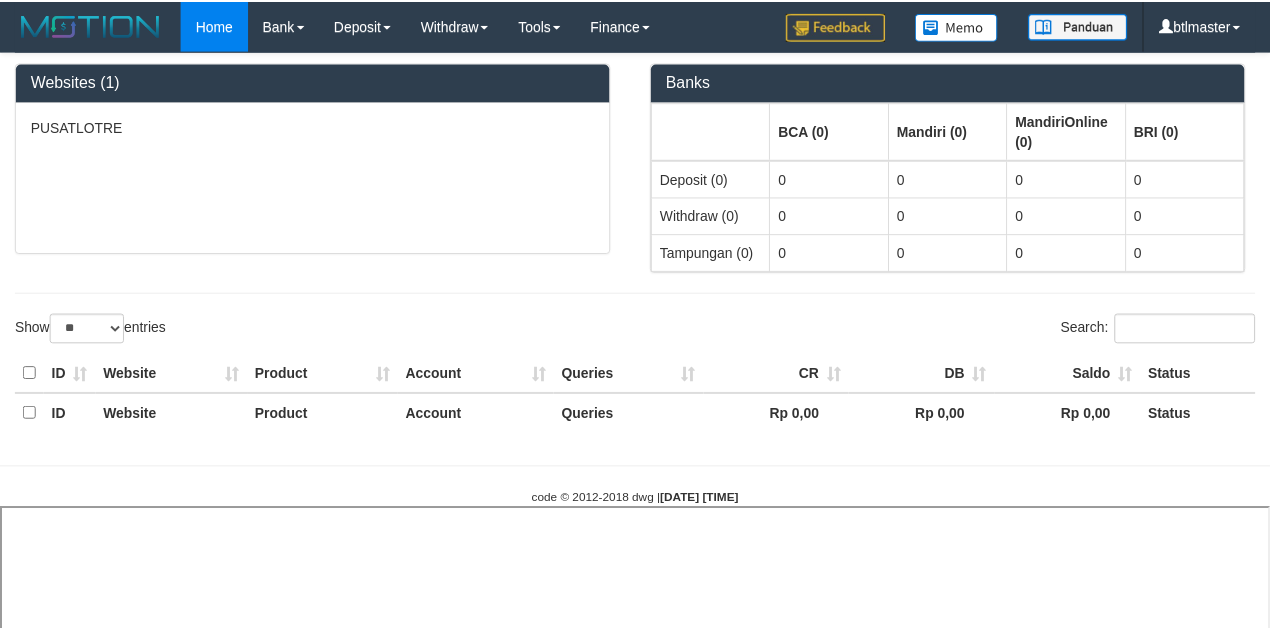 scroll, scrollTop: 0, scrollLeft: 0, axis: both 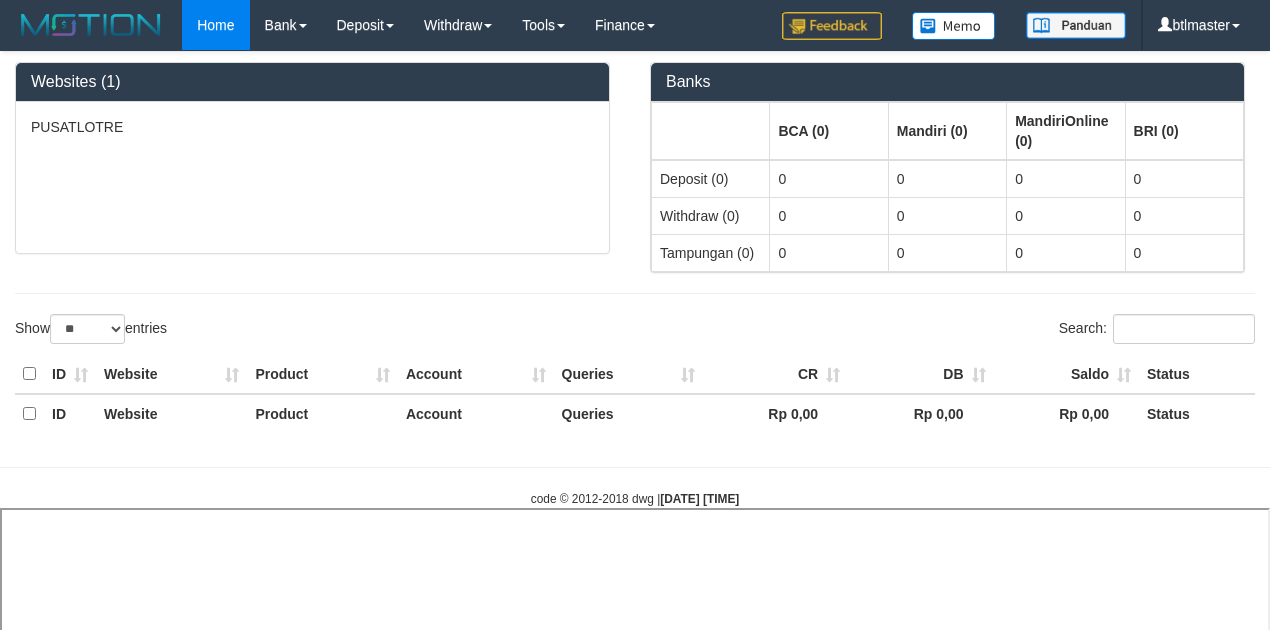 select 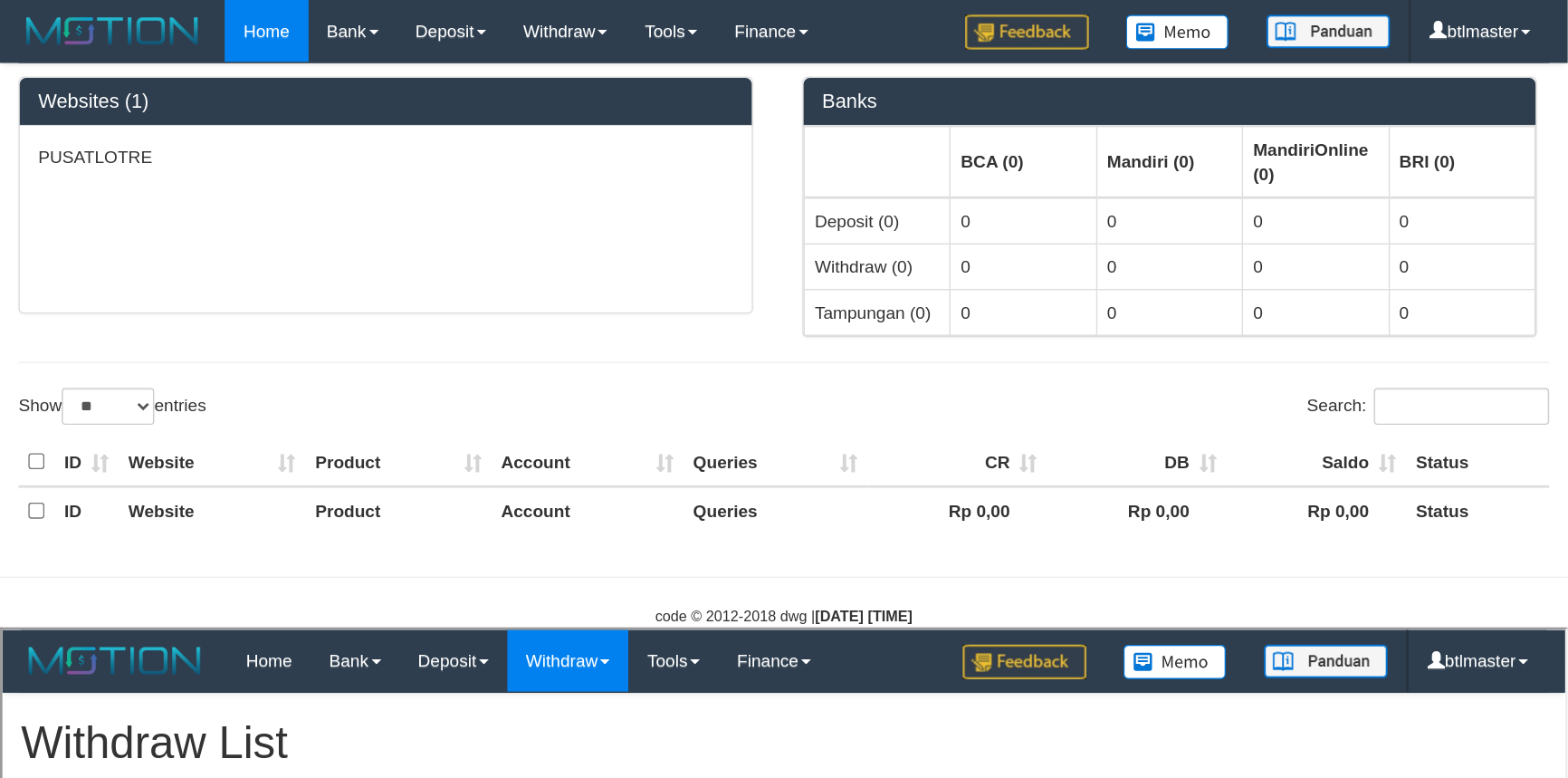 scroll, scrollTop: 0, scrollLeft: 0, axis: both 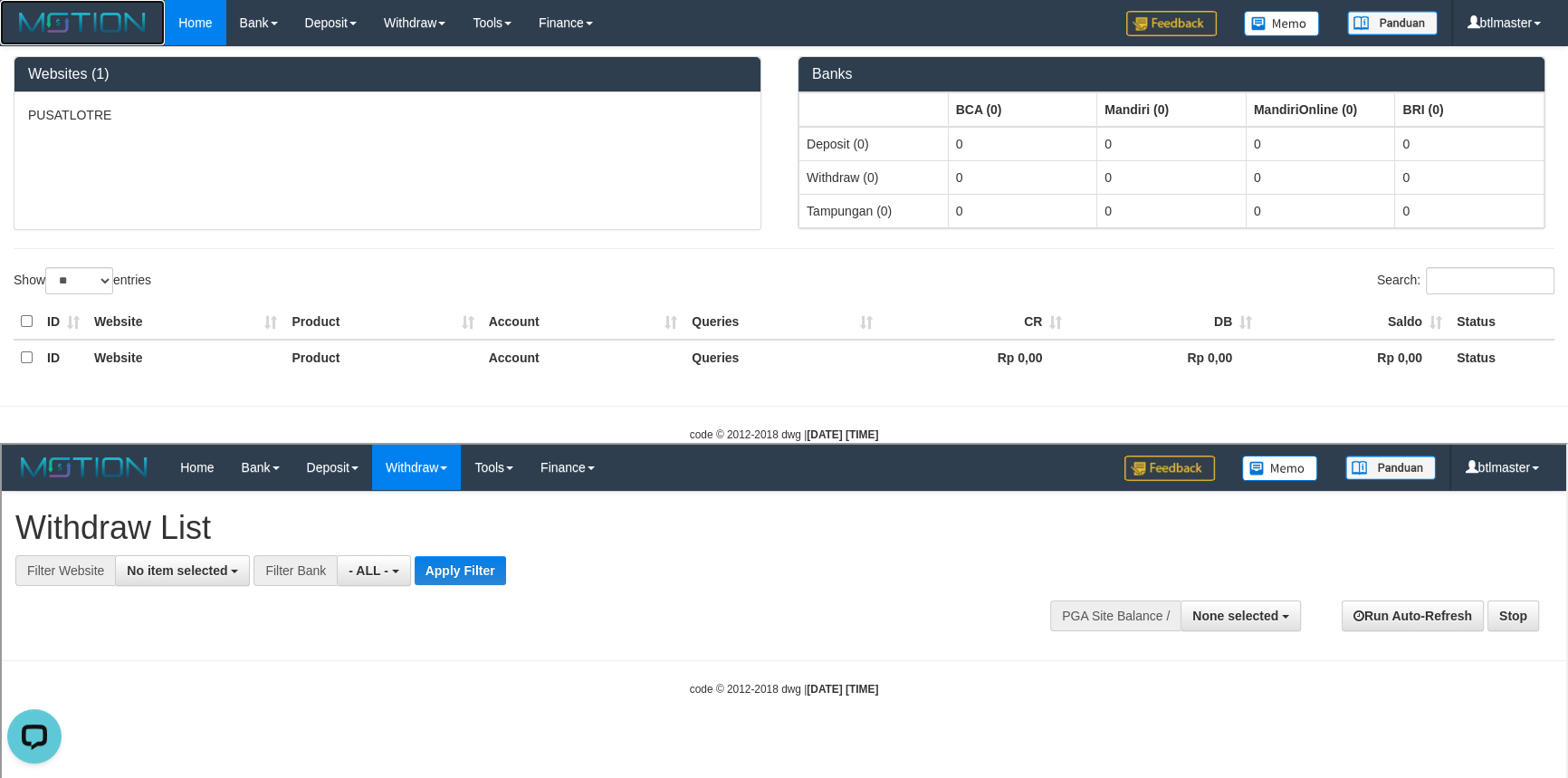 click at bounding box center [82, 23] 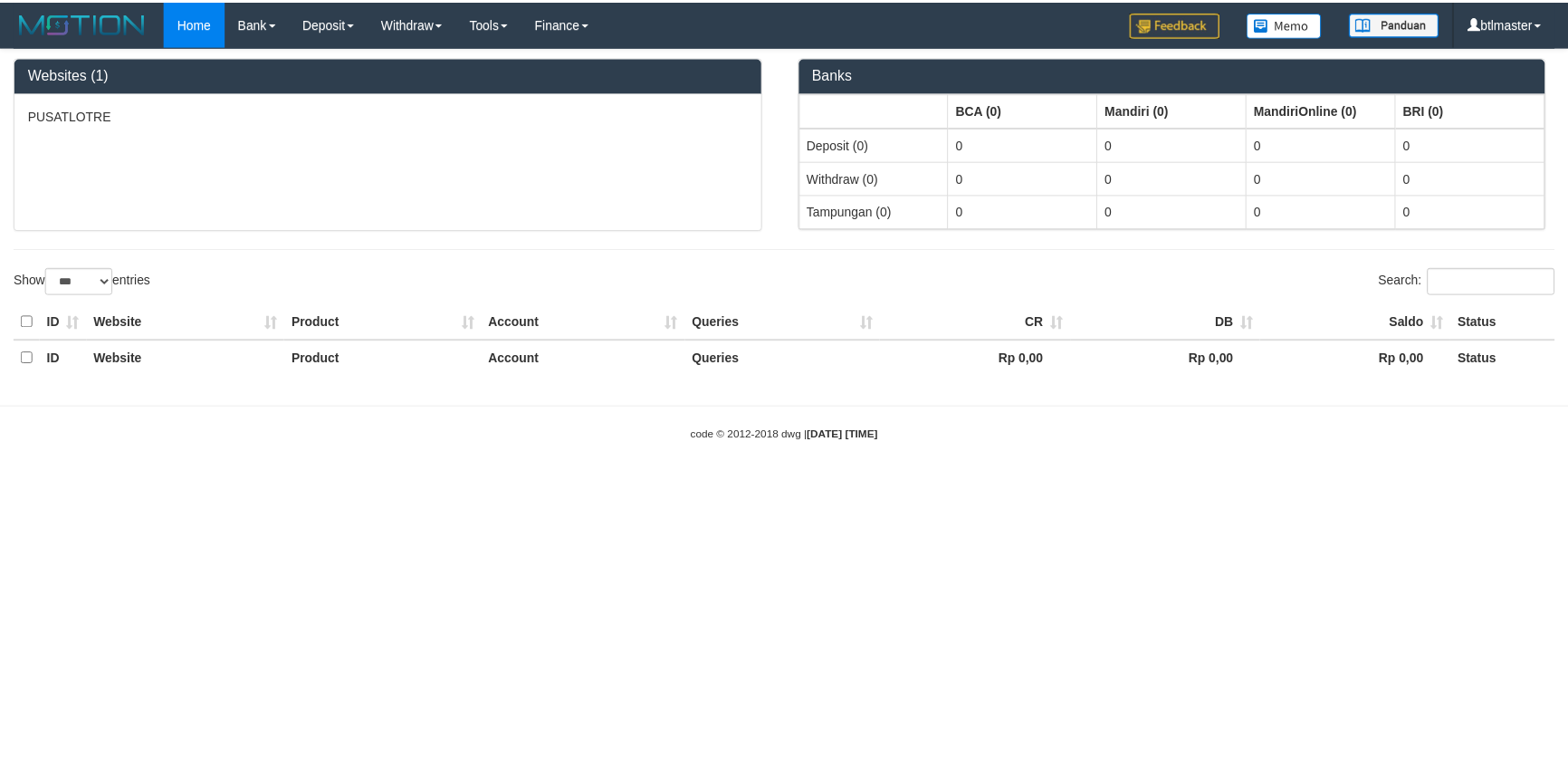 scroll, scrollTop: 0, scrollLeft: 0, axis: both 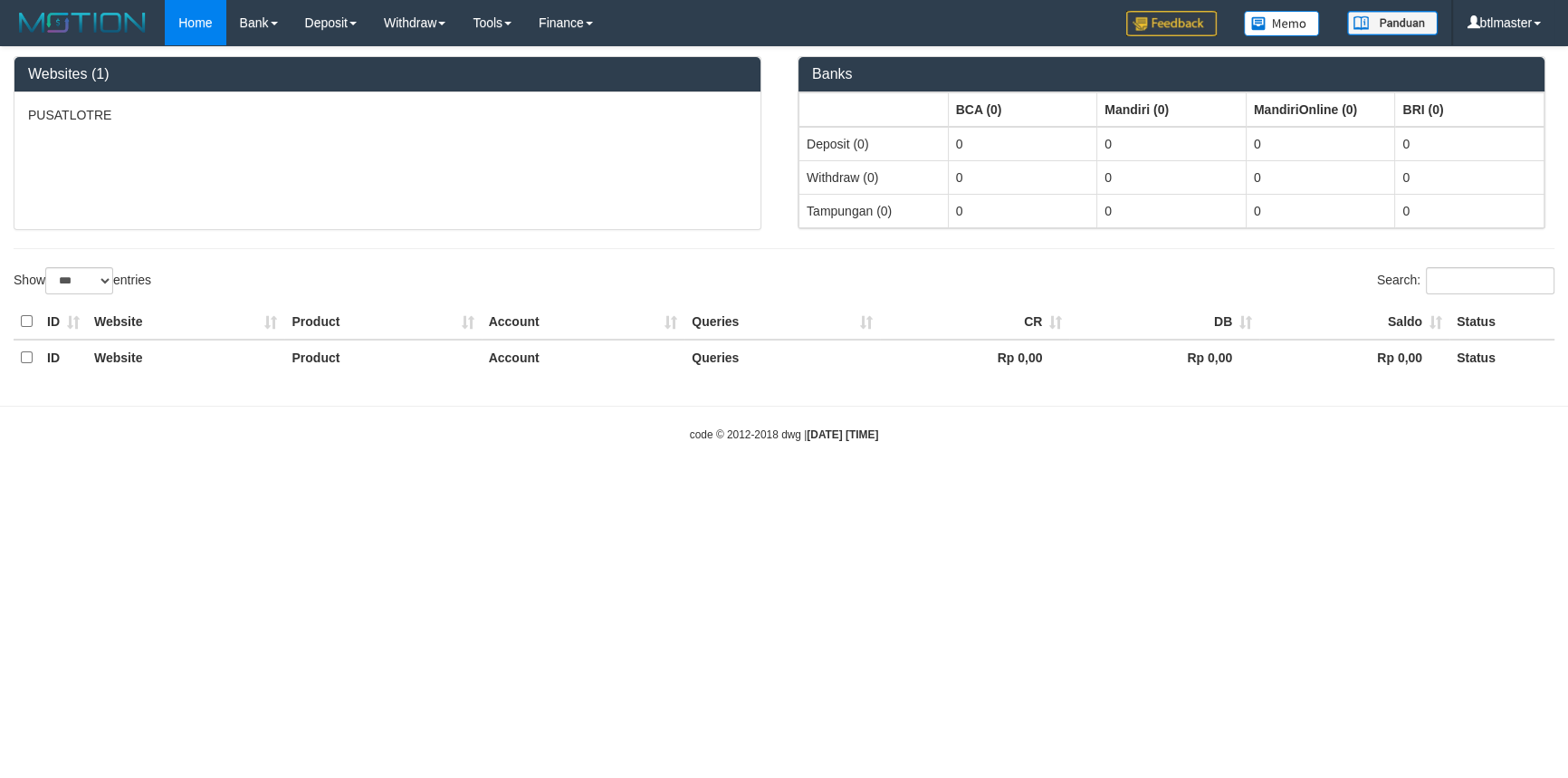select on "**" 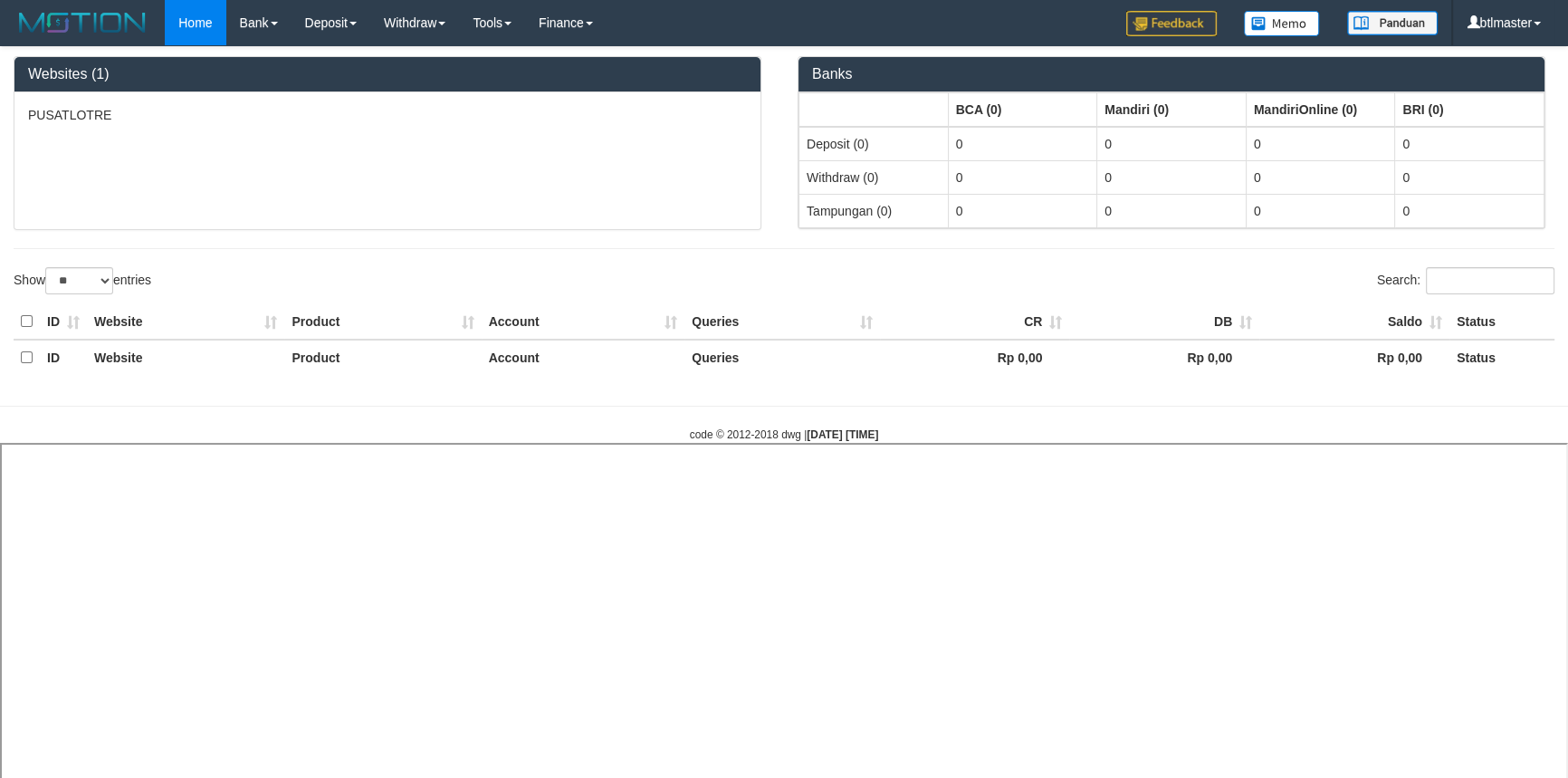 select 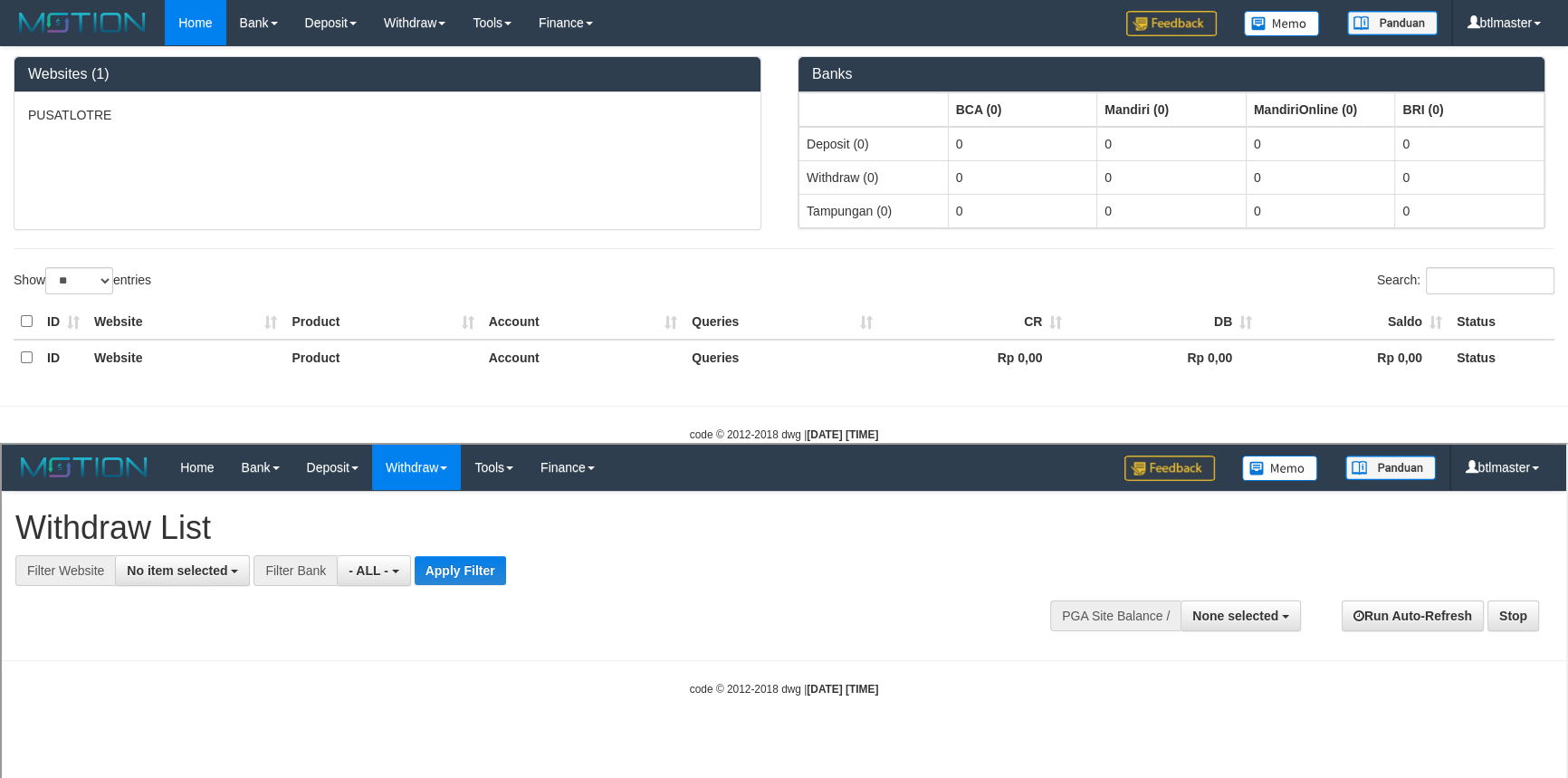 scroll, scrollTop: 0, scrollLeft: 0, axis: both 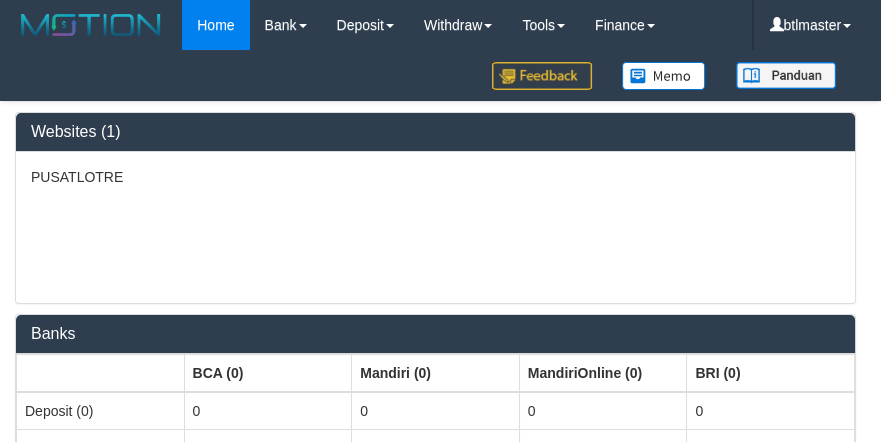 select on "**" 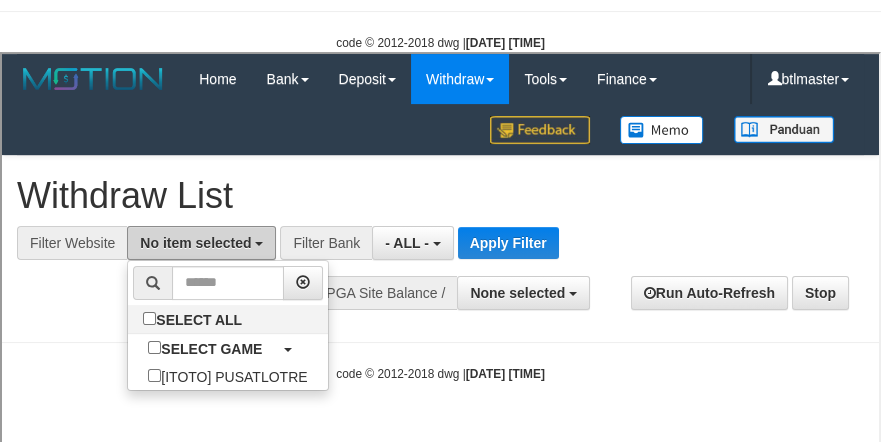scroll, scrollTop: 0, scrollLeft: 0, axis: both 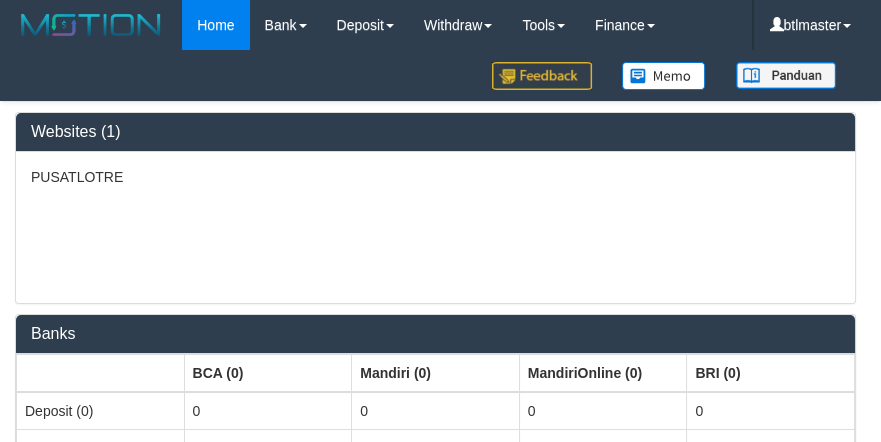 select on "****" 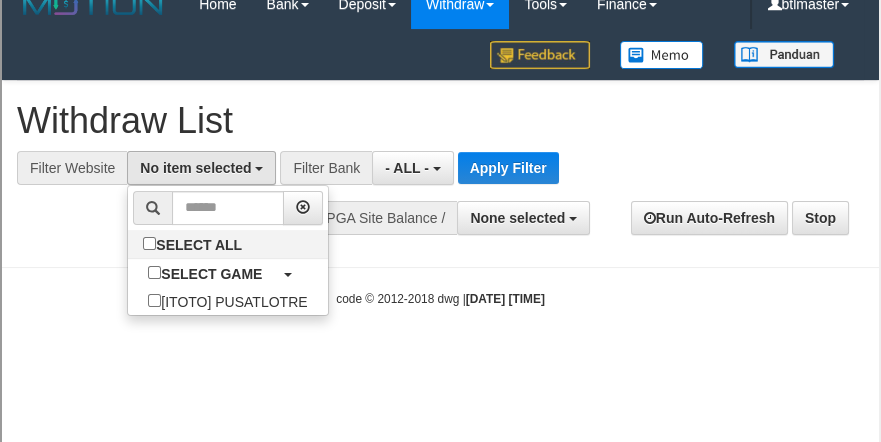 scroll, scrollTop: 18, scrollLeft: 0, axis: vertical 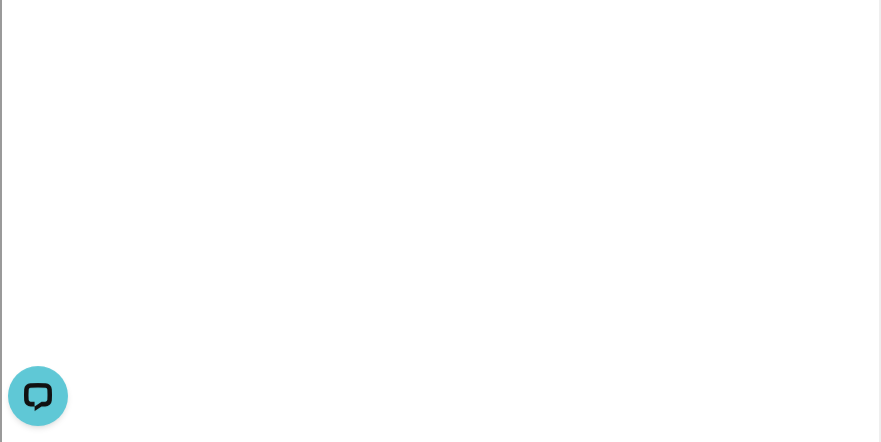 select 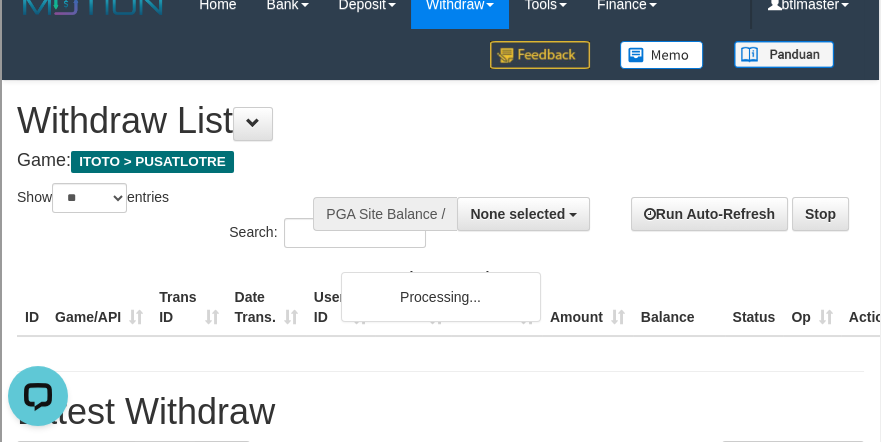 scroll, scrollTop: 0, scrollLeft: 0, axis: both 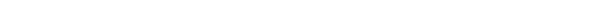 select 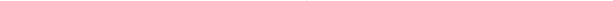 scroll, scrollTop: 0, scrollLeft: 0, axis: both 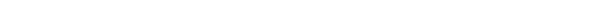 select 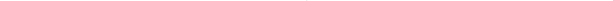 scroll, scrollTop: 0, scrollLeft: 0, axis: both 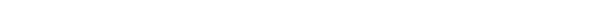 select 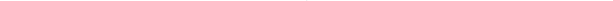 scroll, scrollTop: 0, scrollLeft: 0, axis: both 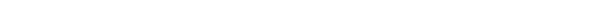 select on "**" 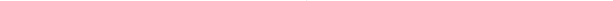 scroll, scrollTop: 0, scrollLeft: 0, axis: both 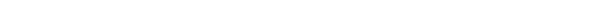 select 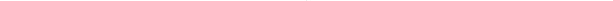 scroll, scrollTop: 0, scrollLeft: 0, axis: both 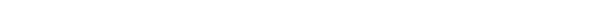 select 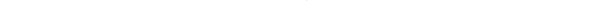 scroll, scrollTop: 0, scrollLeft: 0, axis: both 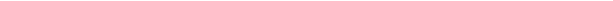 select 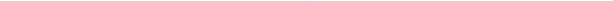 scroll, scrollTop: 0, scrollLeft: 0, axis: both 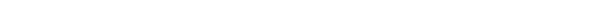 select 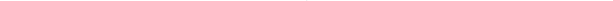 scroll, scrollTop: 0, scrollLeft: 0, axis: both 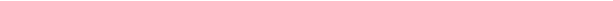 select 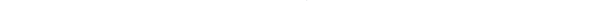 scroll, scrollTop: 0, scrollLeft: 0, axis: both 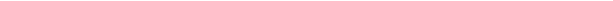 select 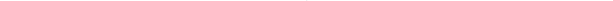 scroll, scrollTop: 0, scrollLeft: 0, axis: both 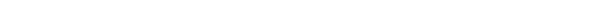select 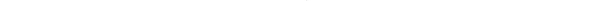 scroll, scrollTop: 0, scrollLeft: 0, axis: both 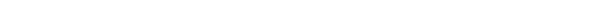 select 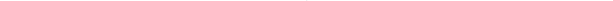 scroll, scrollTop: 0, scrollLeft: 0, axis: both 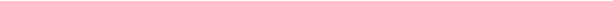 select 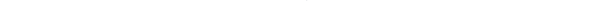 scroll, scrollTop: 0, scrollLeft: 0, axis: both 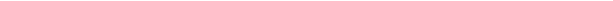 select 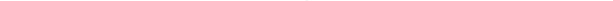 scroll, scrollTop: 0, scrollLeft: 0, axis: both 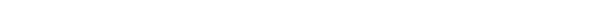 select 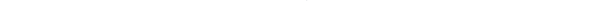 scroll, scrollTop: 0, scrollLeft: 0, axis: both 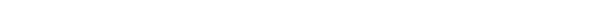 select 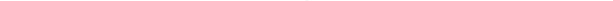 scroll, scrollTop: 0, scrollLeft: 0, axis: both 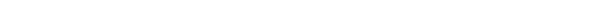 select 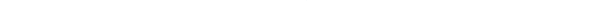 scroll, scrollTop: 0, scrollLeft: 0, axis: both 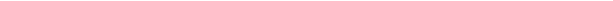 select 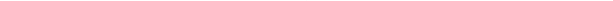 scroll, scrollTop: 0, scrollLeft: 0, axis: both 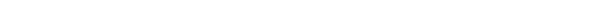 select 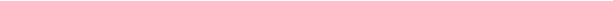 scroll, scrollTop: 0, scrollLeft: 0, axis: both 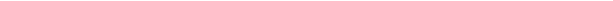 select 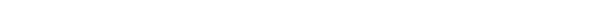 scroll, scrollTop: 0, scrollLeft: 0, axis: both 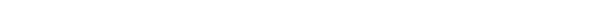select 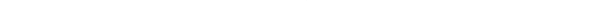 scroll, scrollTop: 0, scrollLeft: 0, axis: both 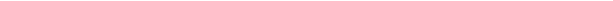select 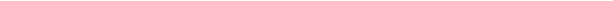 scroll, scrollTop: 0, scrollLeft: 0, axis: both 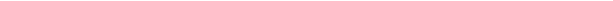 select 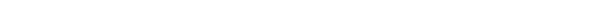 scroll, scrollTop: 0, scrollLeft: 0, axis: both 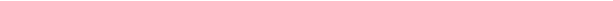 select 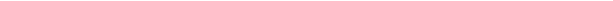scroll, scrollTop: 0, scrollLeft: 0, axis: both 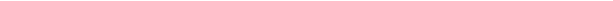 select 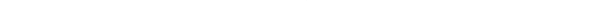 scroll, scrollTop: 0, scrollLeft: 0, axis: both 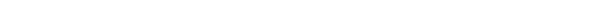select 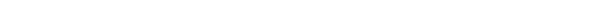 scroll, scrollTop: 0, scrollLeft: 0, axis: both 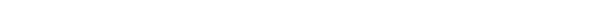 select 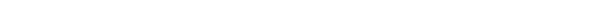 scroll, scrollTop: 0, scrollLeft: 0, axis: both 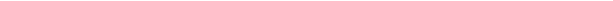 select 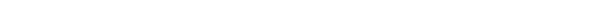 scroll, scrollTop: 0, scrollLeft: 0, axis: both 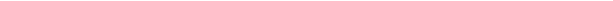 select 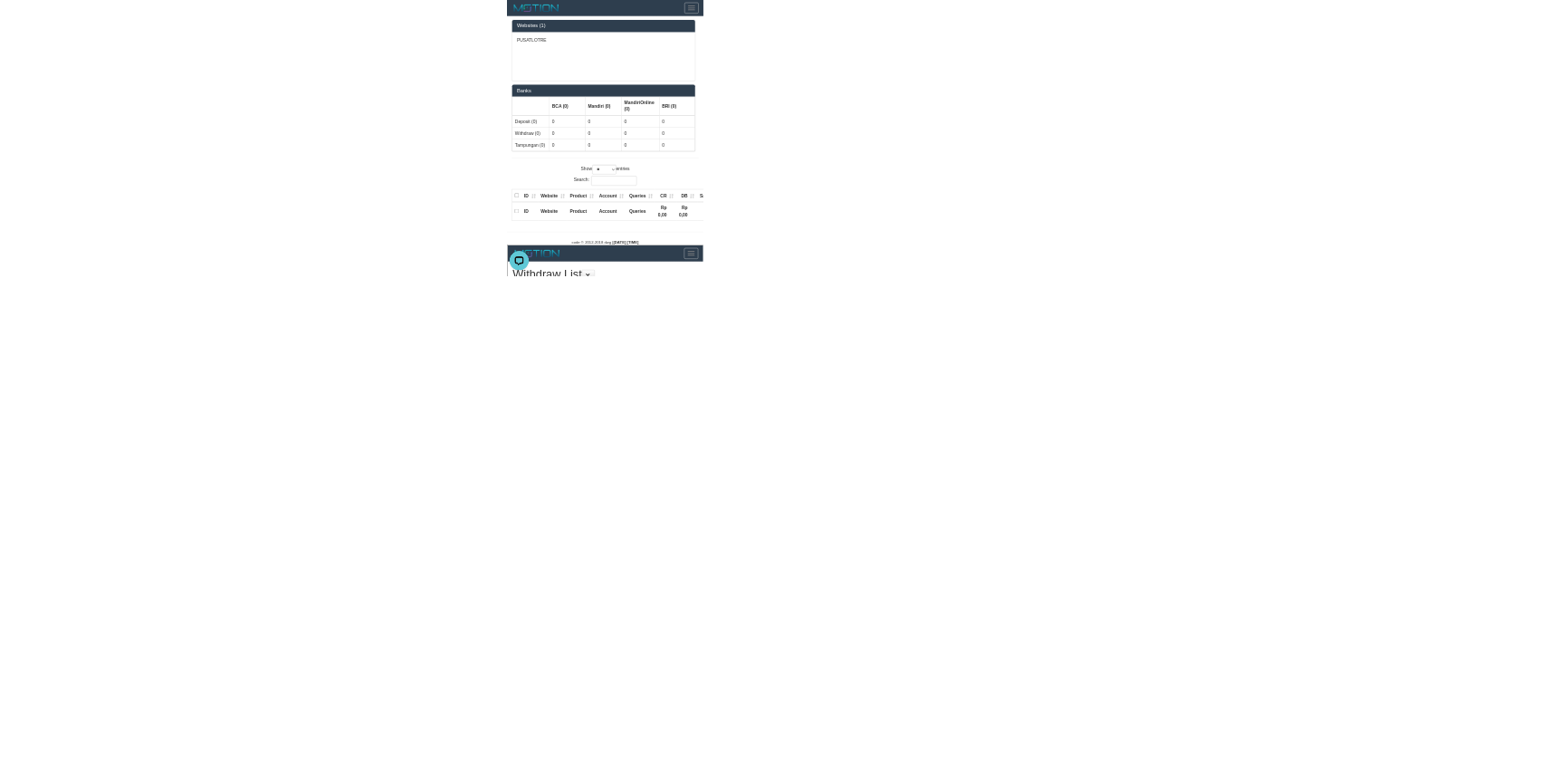 scroll, scrollTop: 0, scrollLeft: 0, axis: both 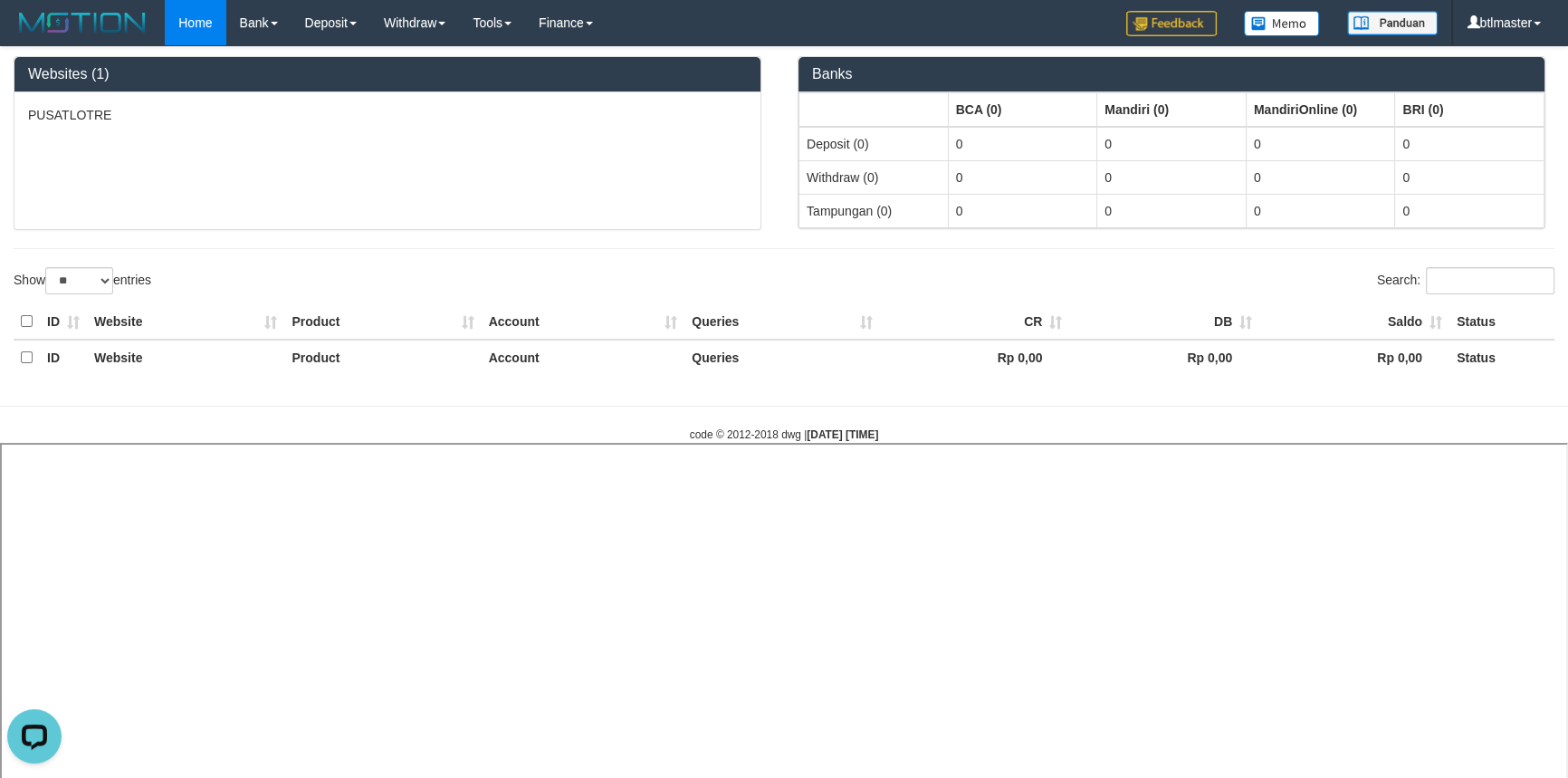 select 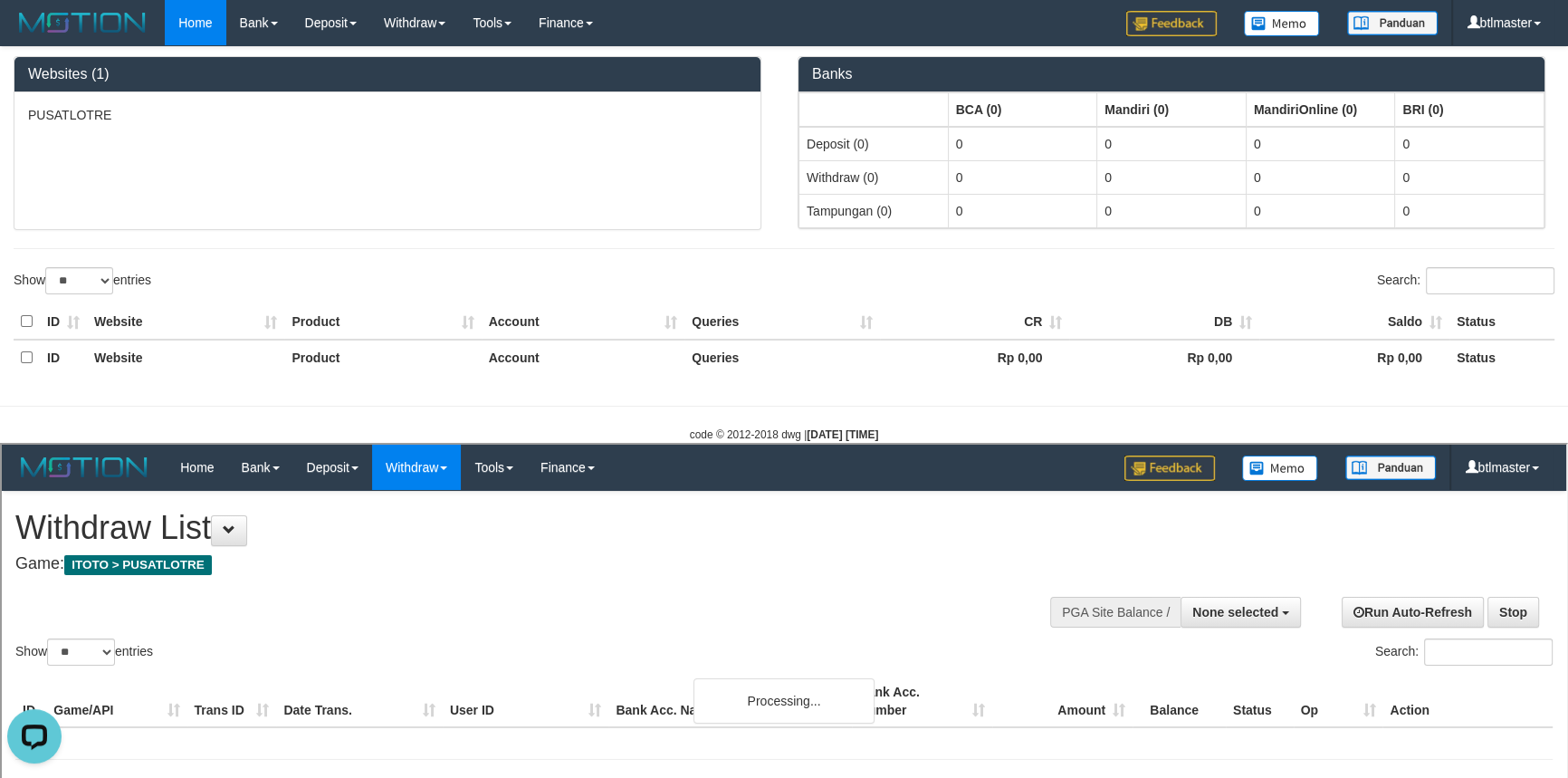 scroll, scrollTop: 0, scrollLeft: 0, axis: both 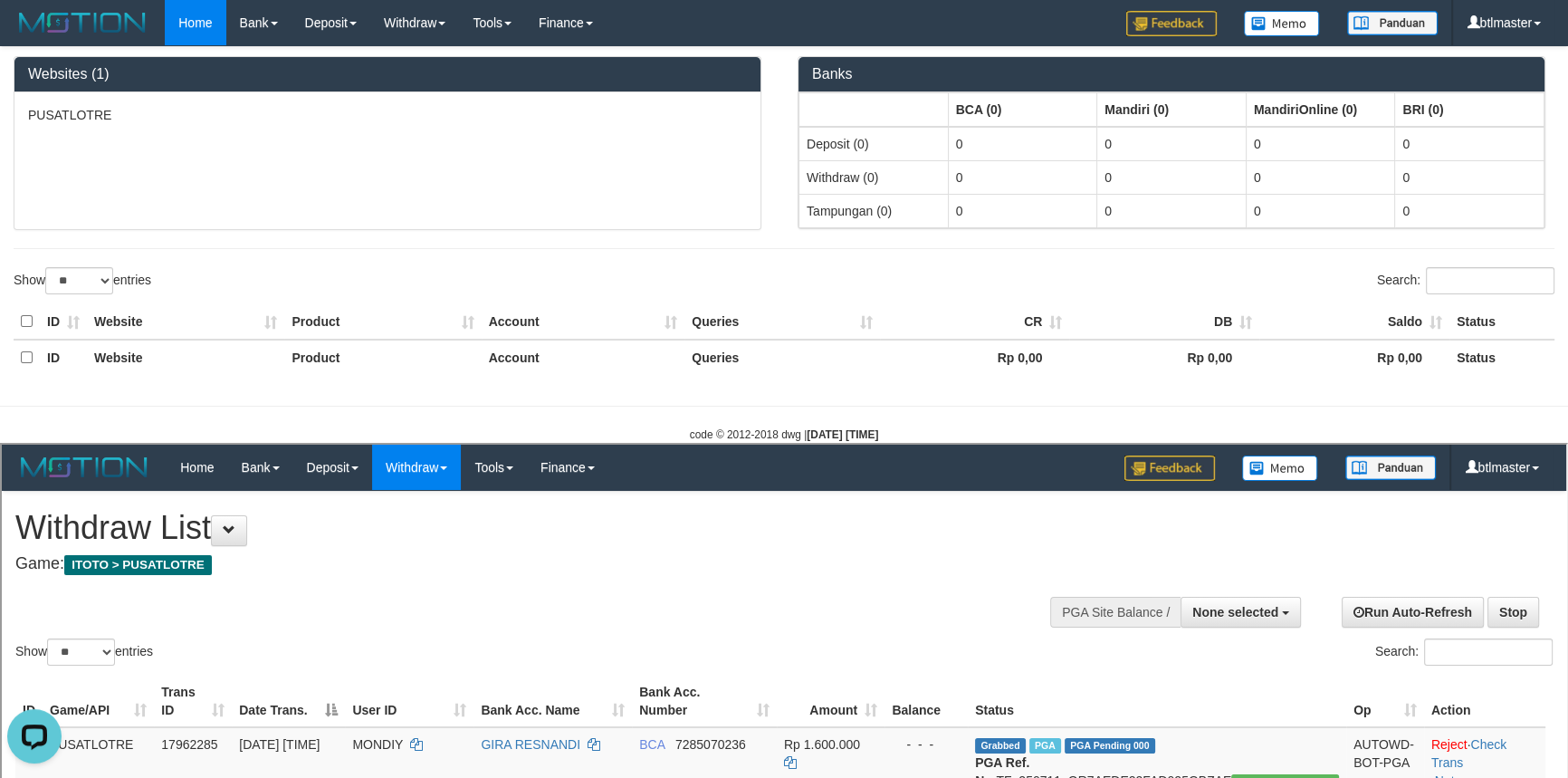 click on "-" at bounding box center [158, 1145] 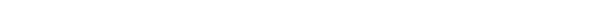 select 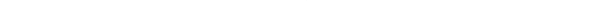 scroll, scrollTop: 0, scrollLeft: 0, axis: both 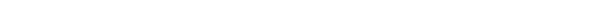 select 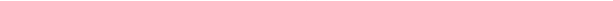 scroll, scrollTop: 0, scrollLeft: 0, axis: both 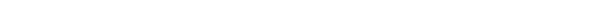 select 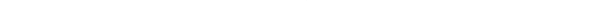 scroll, scrollTop: 0, scrollLeft: 0, axis: both 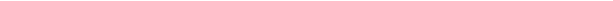 select 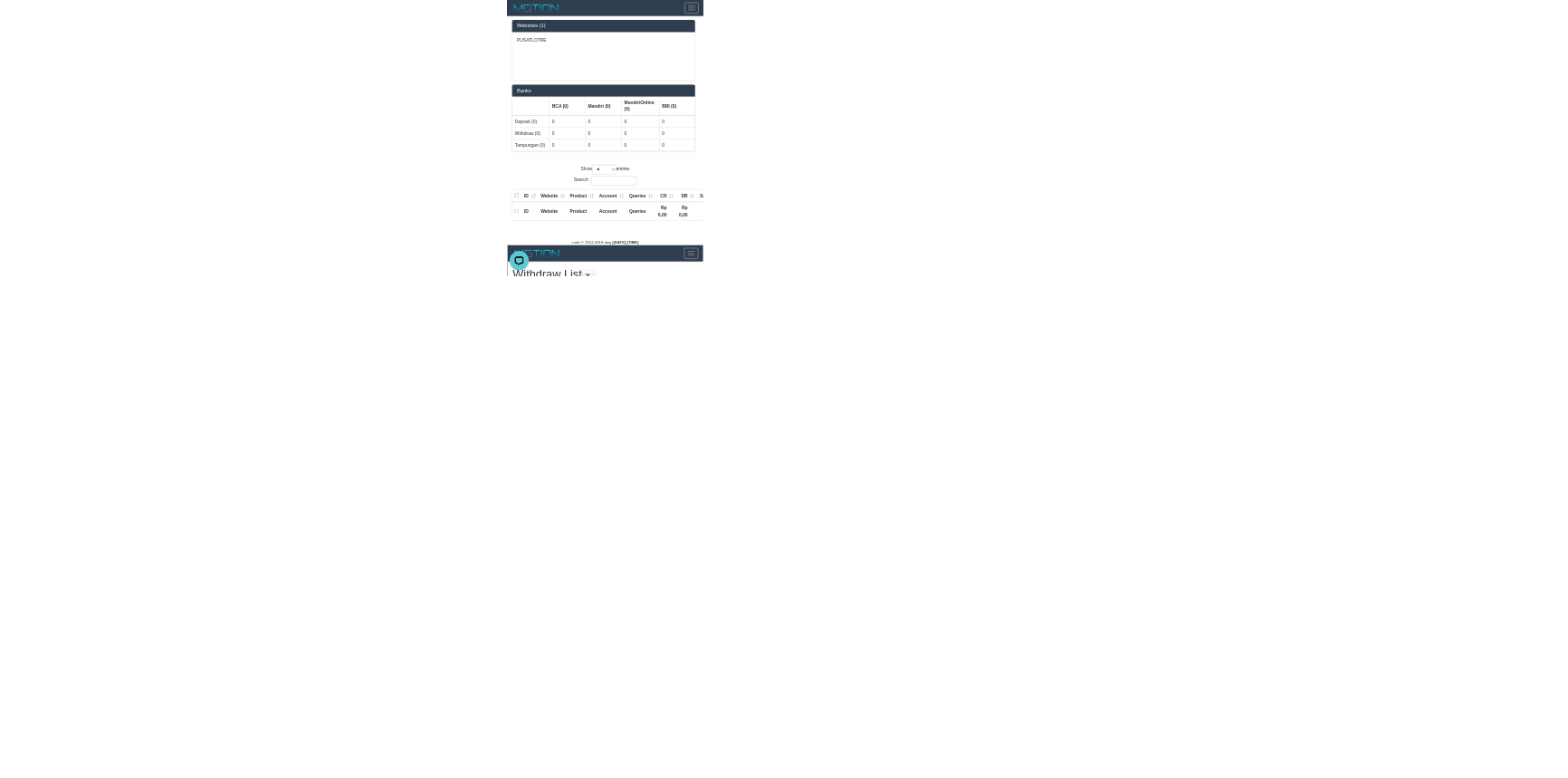 scroll, scrollTop: 0, scrollLeft: 0, axis: both 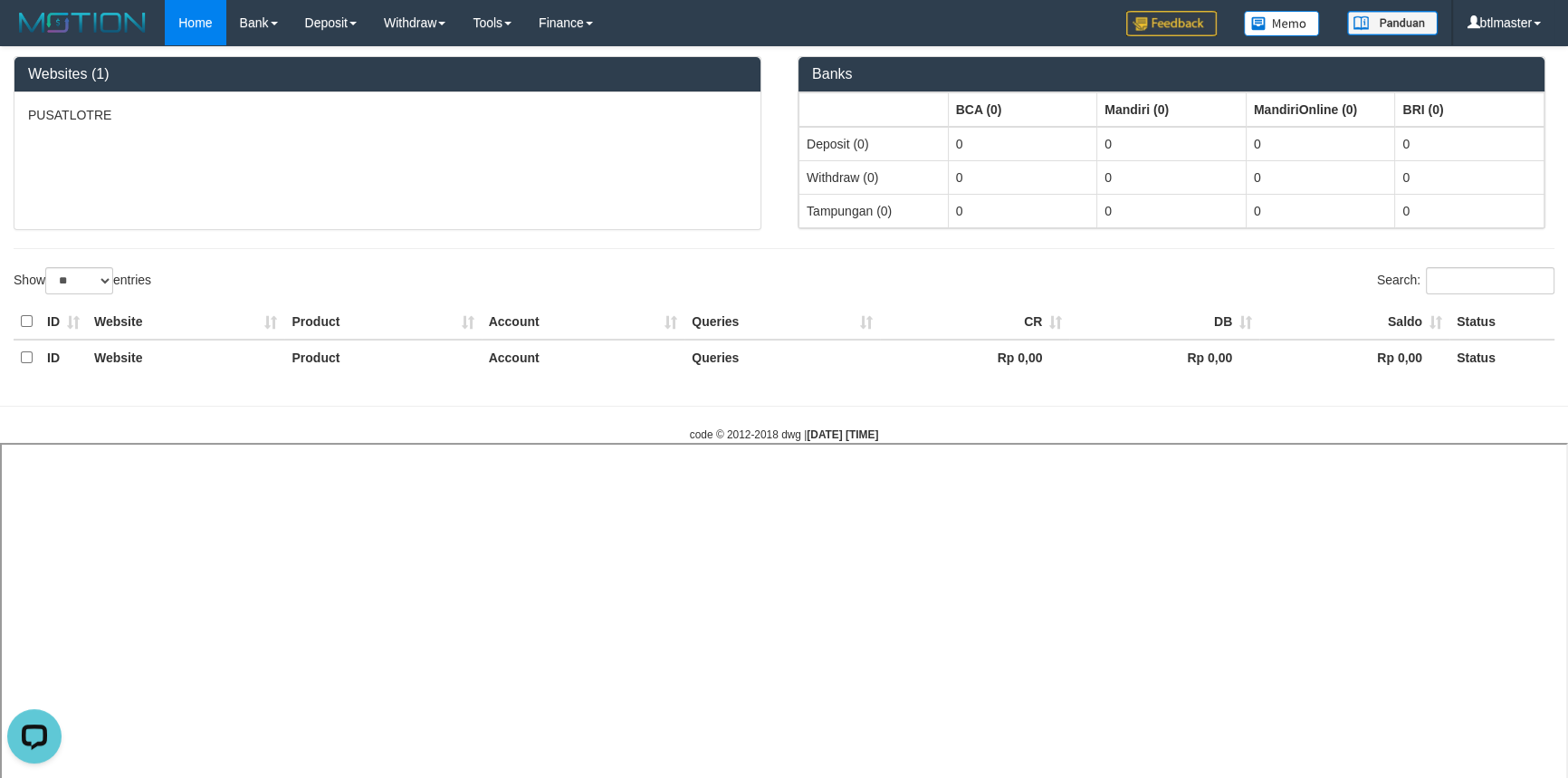 select 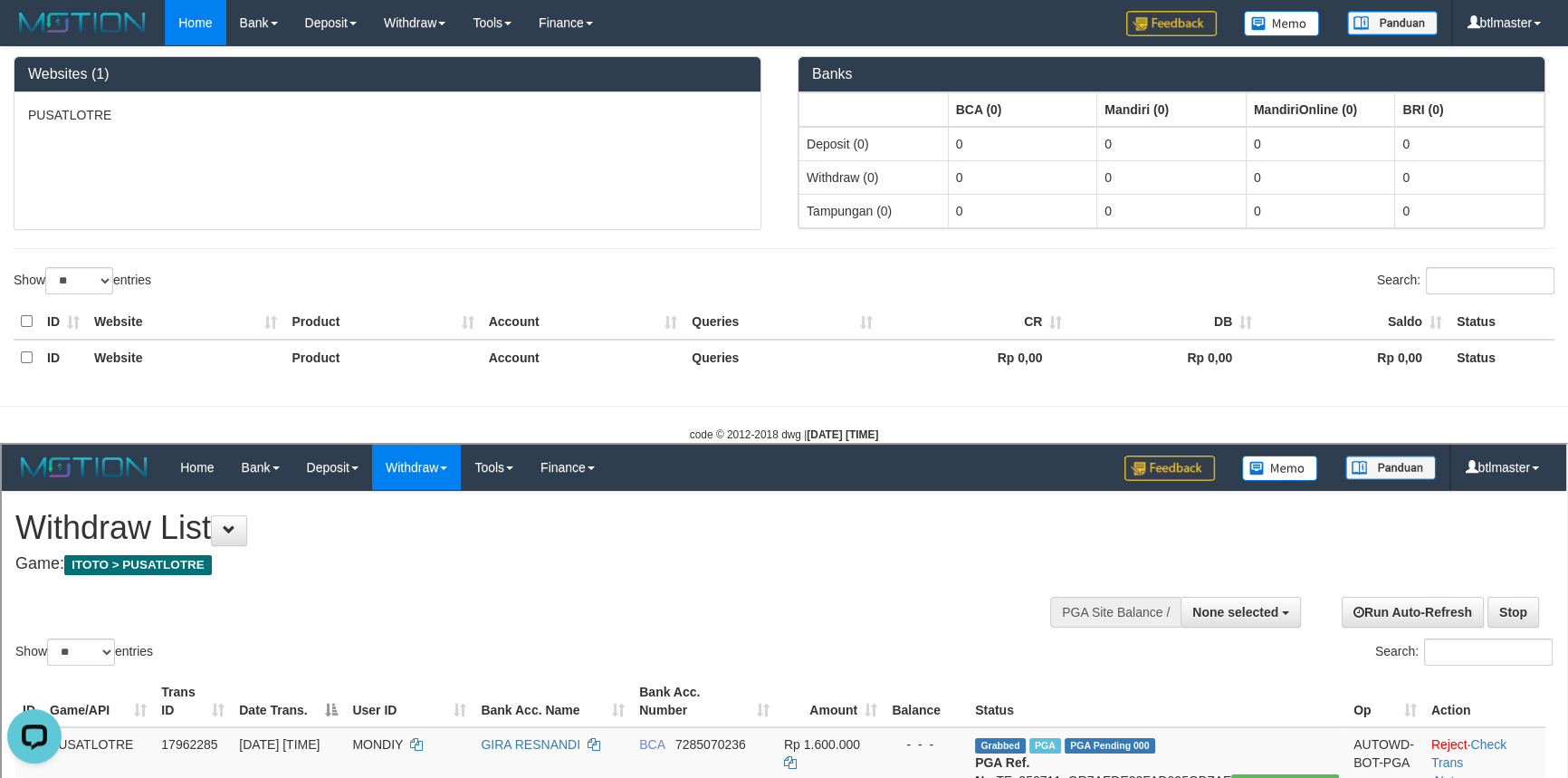 scroll, scrollTop: 0, scrollLeft: 0, axis: both 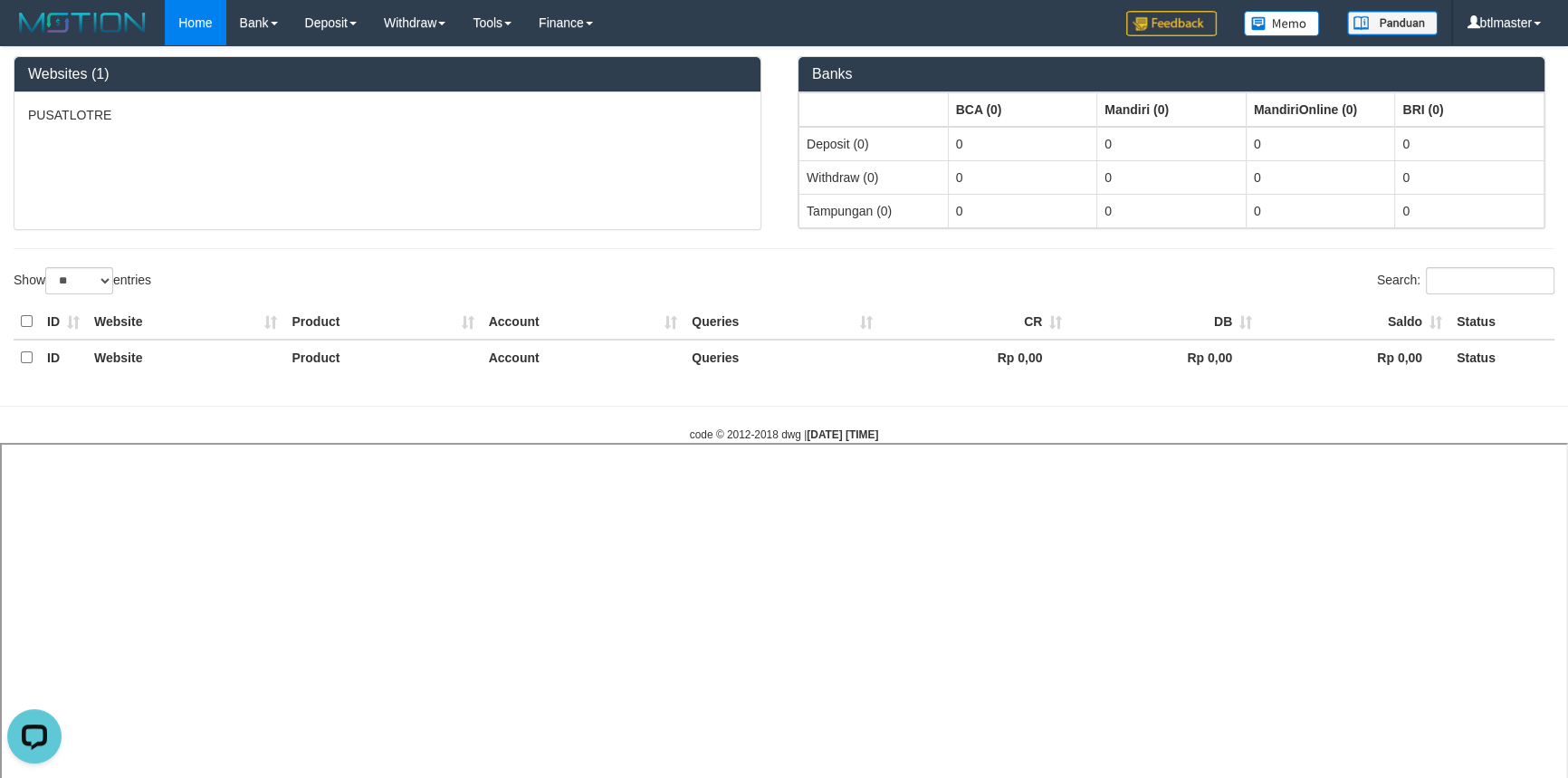 select 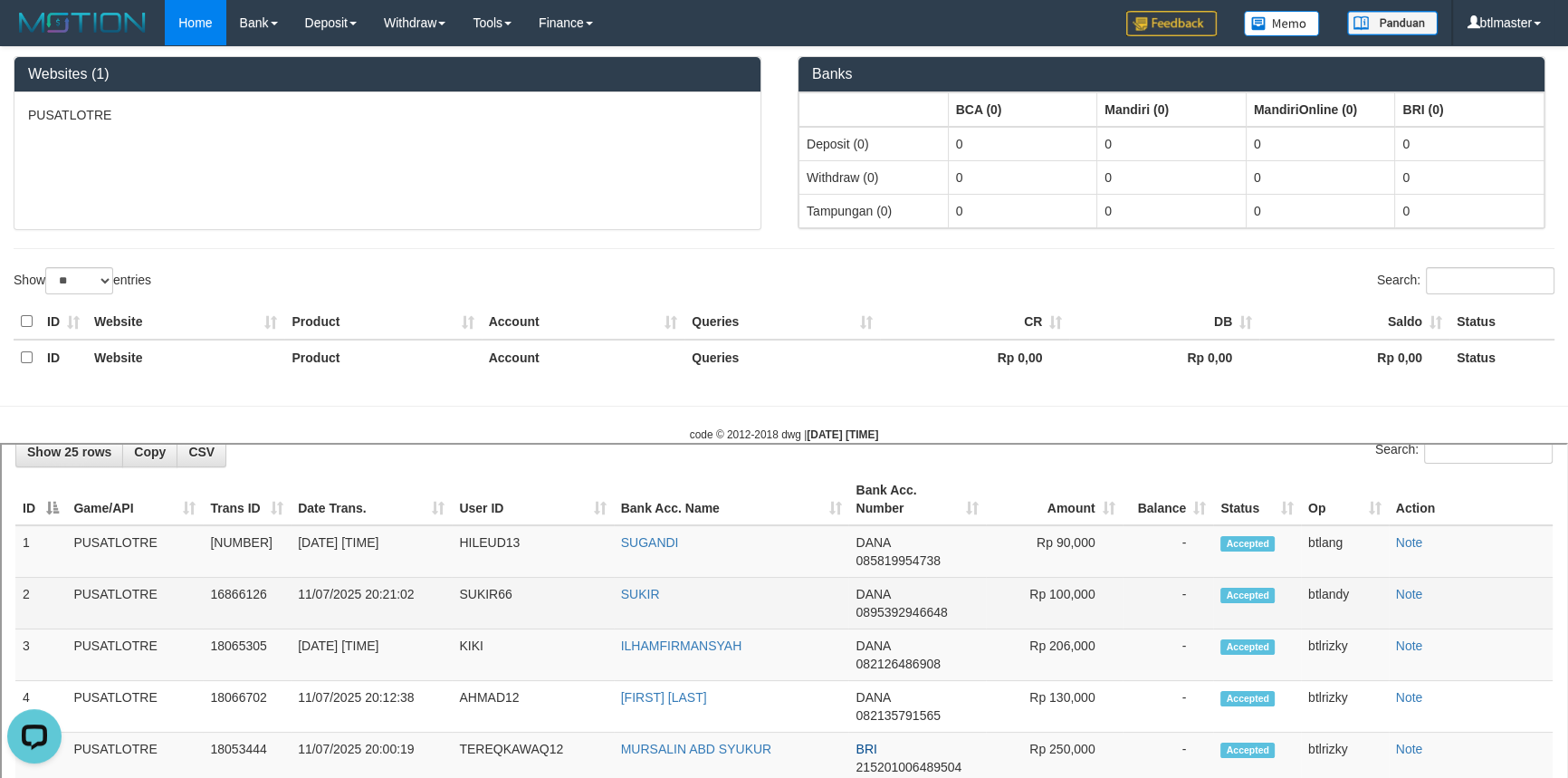 scroll, scrollTop: 494, scrollLeft: 0, axis: vertical 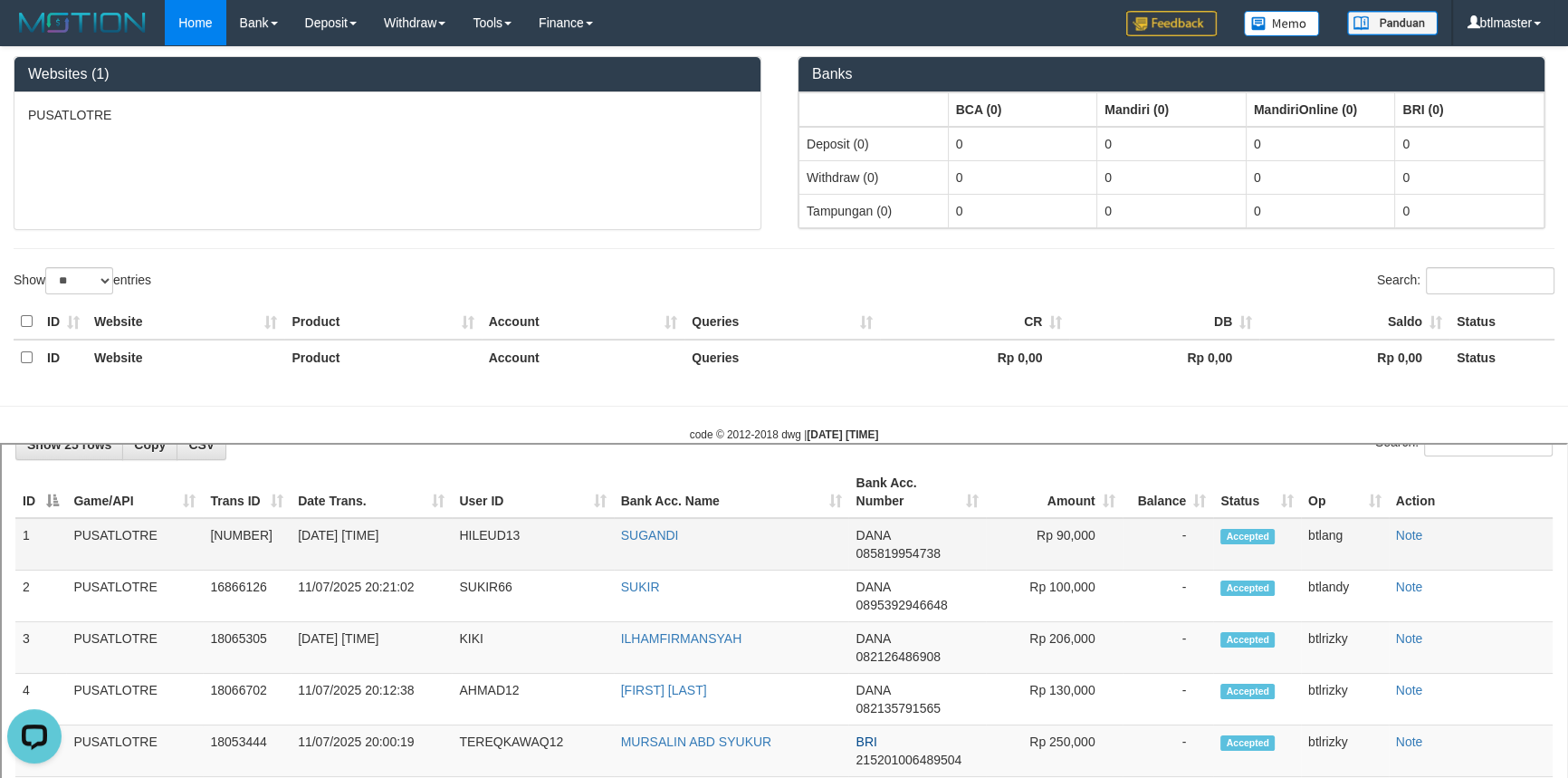 click on "HILEUD13" at bounding box center [531, 542] 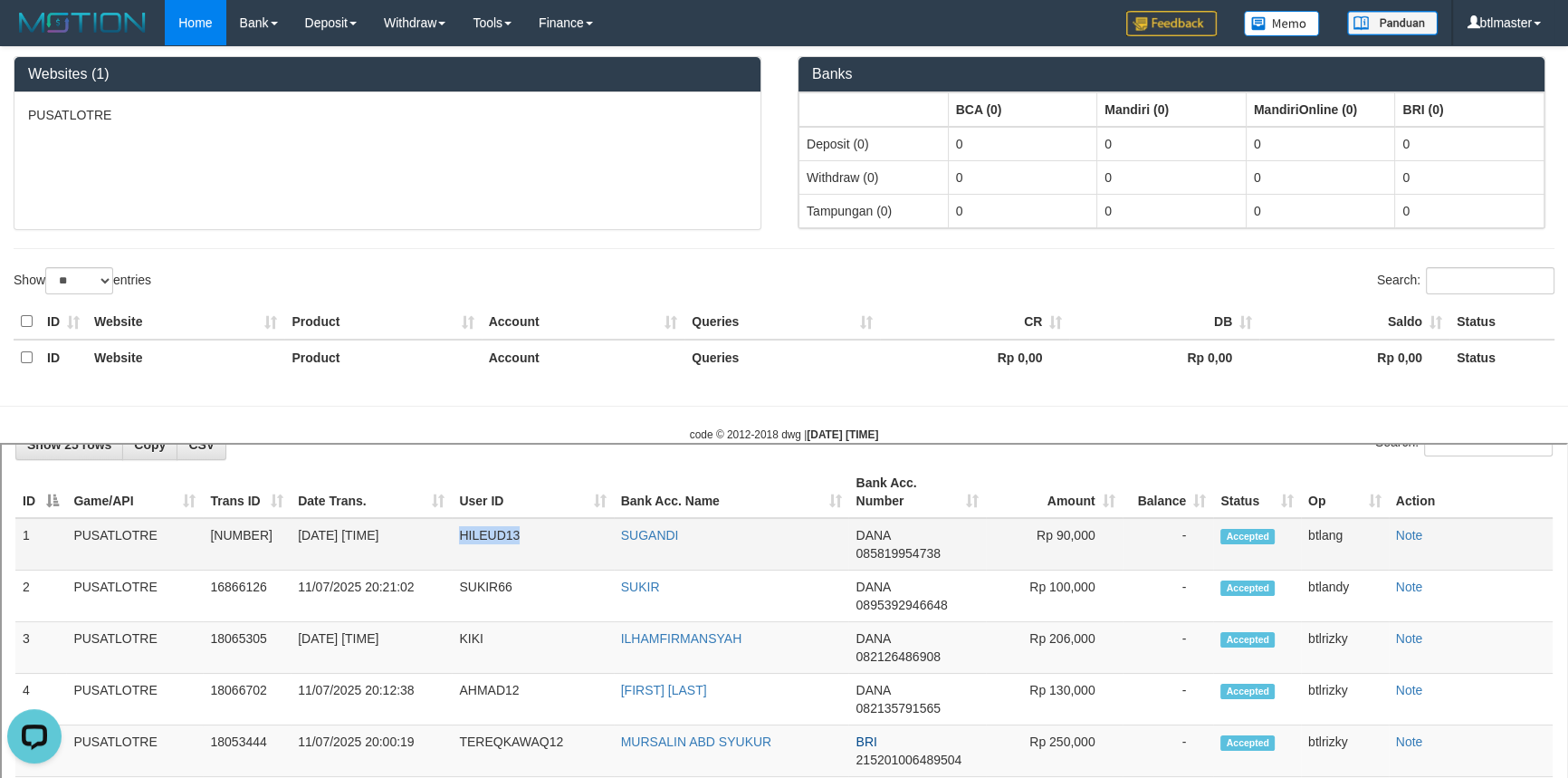 click on "HILEUD13" at bounding box center [531, 542] 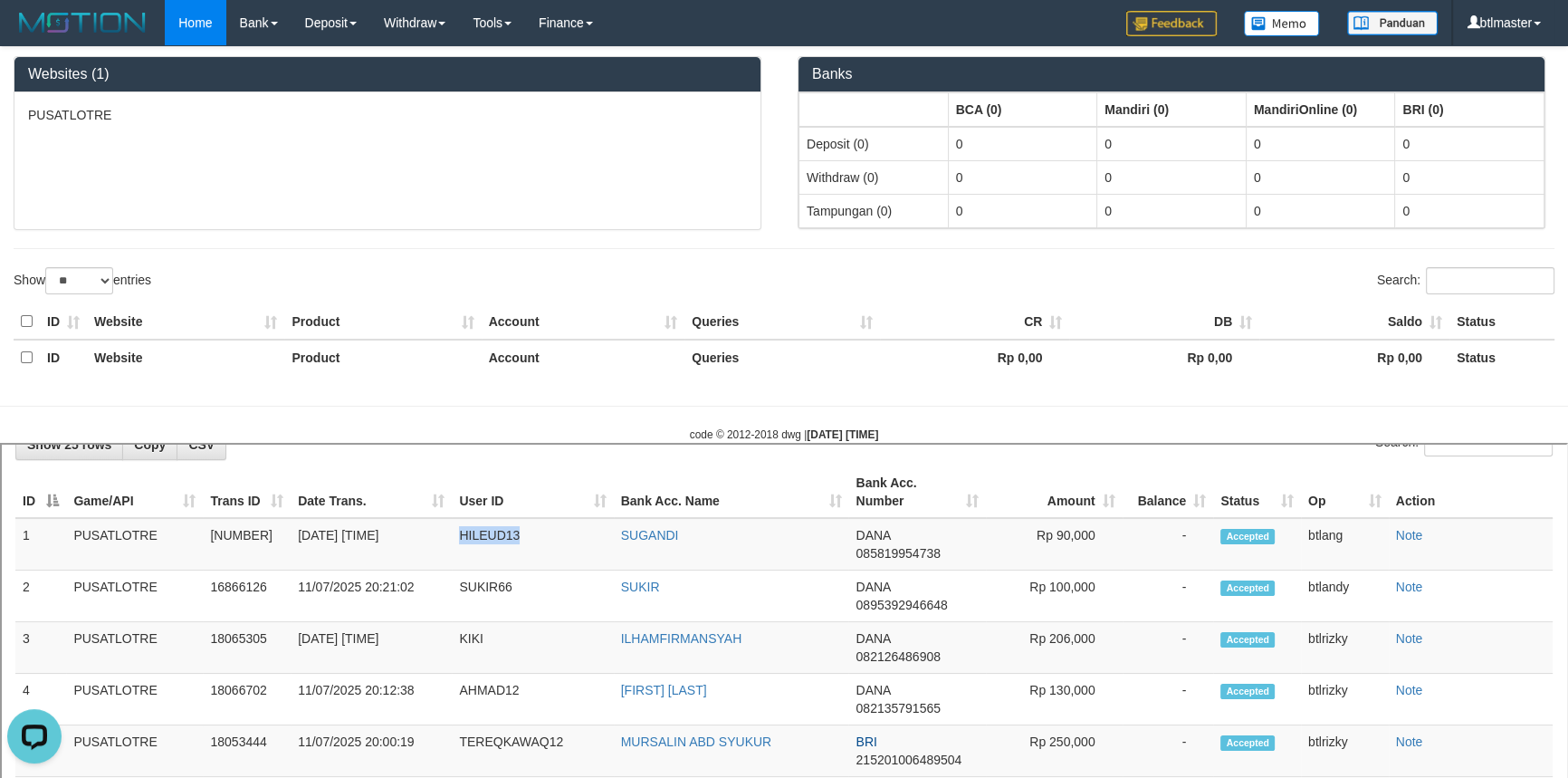 copy on "HILEUD13" 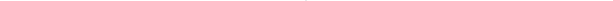 scroll, scrollTop: 526, scrollLeft: 0, axis: vertical 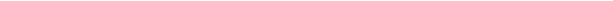 select 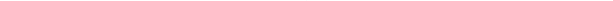 scroll, scrollTop: 0, scrollLeft: 0, axis: both 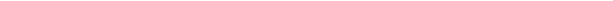 select 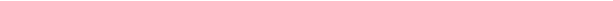 scroll, scrollTop: 0, scrollLeft: 0, axis: both 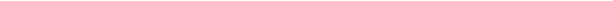 select 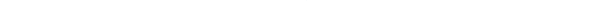 scroll, scrollTop: 0, scrollLeft: 0, axis: both 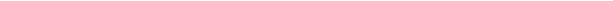 select 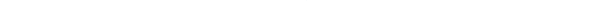 scroll, scrollTop: 0, scrollLeft: 0, axis: both 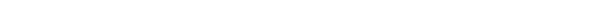 select 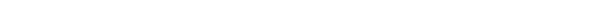 scroll, scrollTop: 0, scrollLeft: 0, axis: both 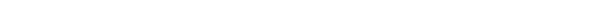 select 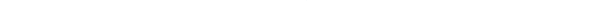 scroll, scrollTop: 0, scrollLeft: 0, axis: both 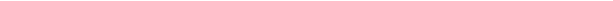 select 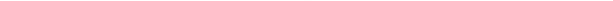 scroll, scrollTop: 0, scrollLeft: 0, axis: both 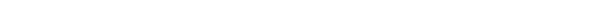select 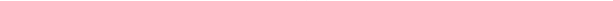 scroll, scrollTop: 0, scrollLeft: 0, axis: both 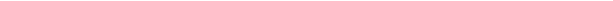 select 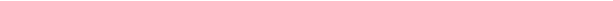 scroll, scrollTop: 0, scrollLeft: 0, axis: both 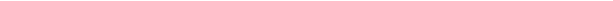 select 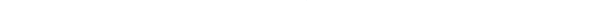 scroll, scrollTop: 0, scrollLeft: 0, axis: both 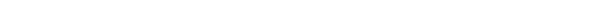 select 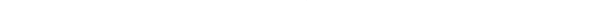 scroll, scrollTop: 0, scrollLeft: 0, axis: both 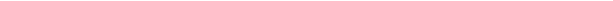 select 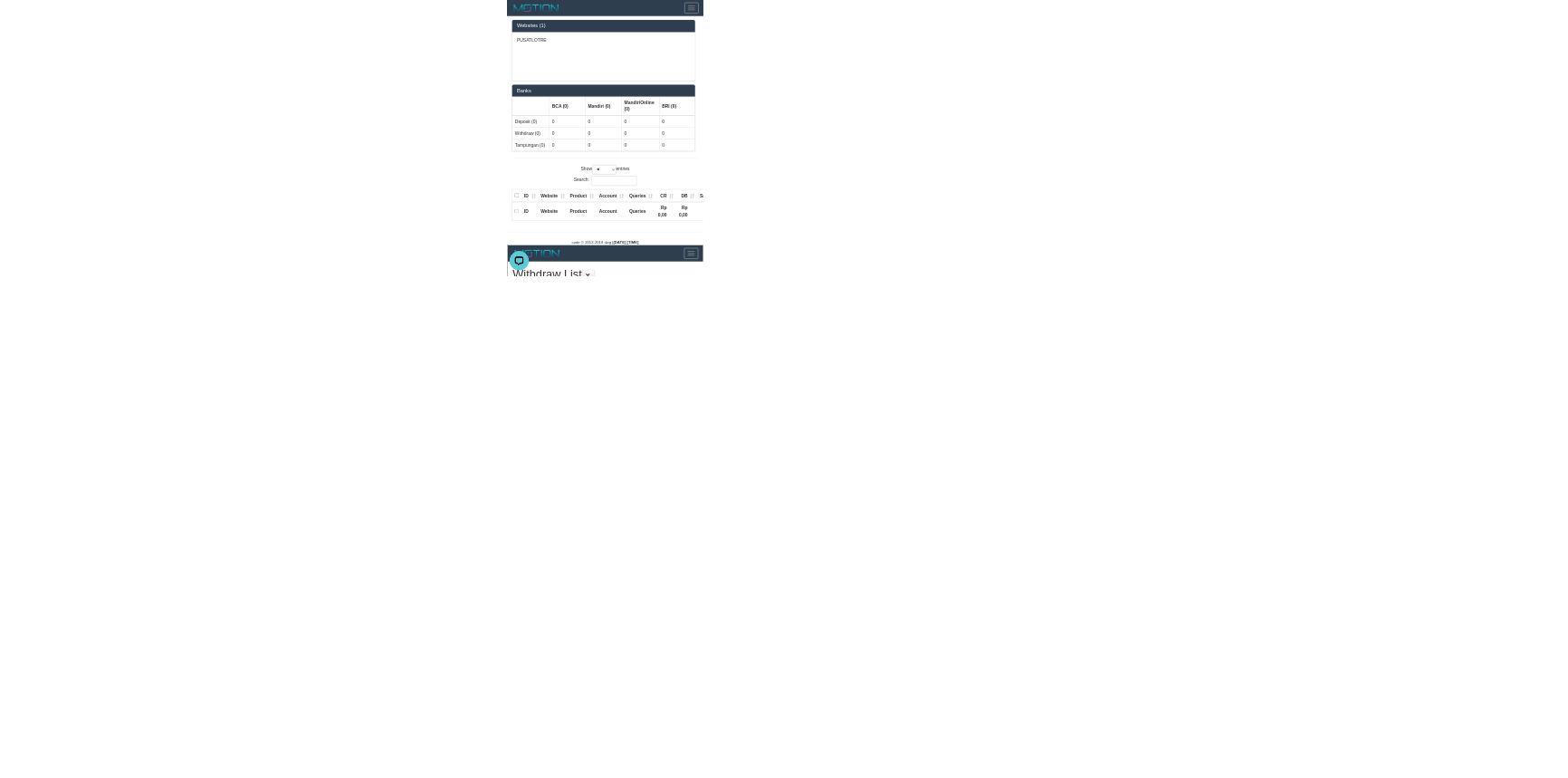 scroll, scrollTop: 0, scrollLeft: 0, axis: both 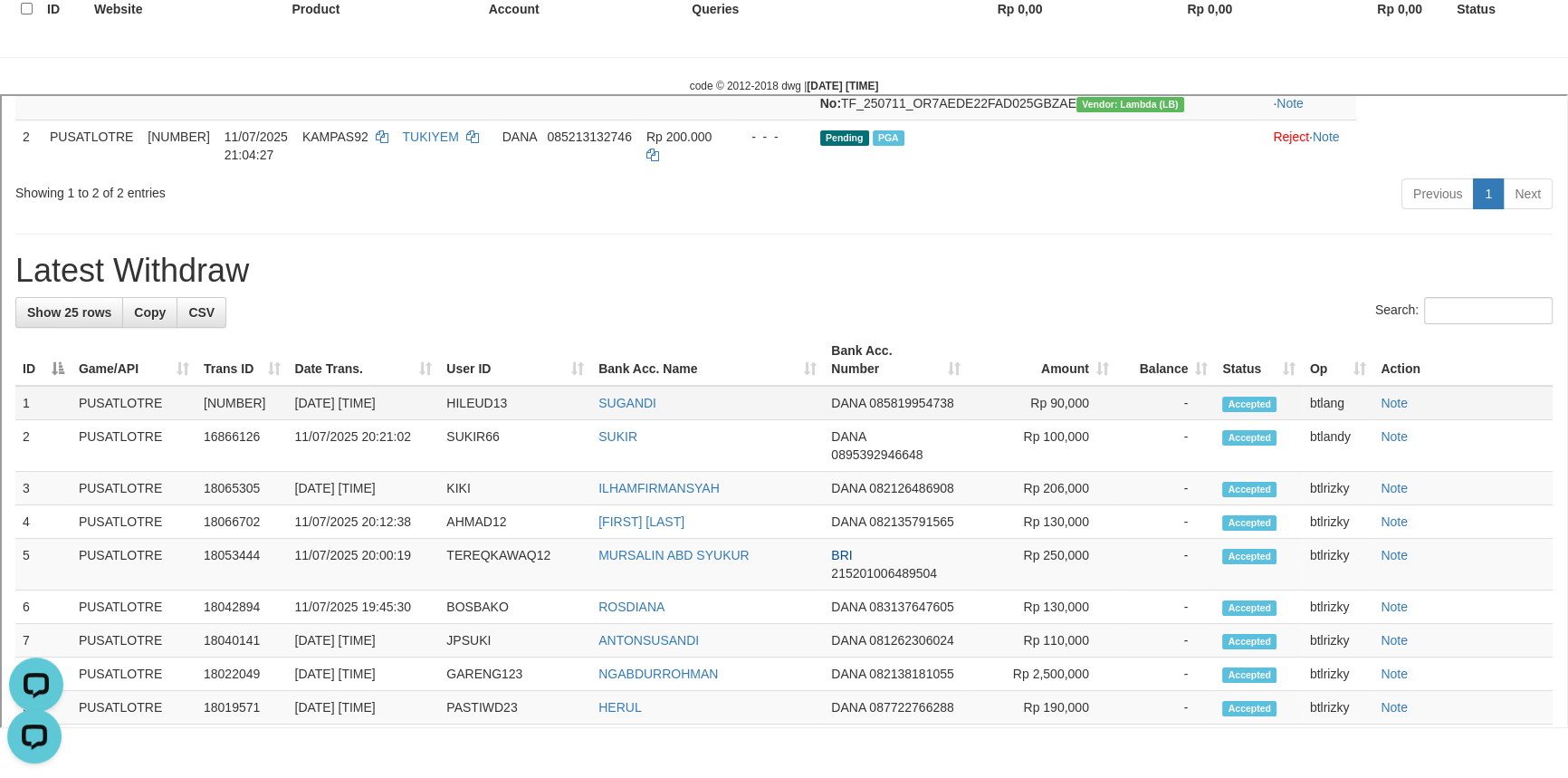 click on "HILEUD13" at bounding box center [513, 400] 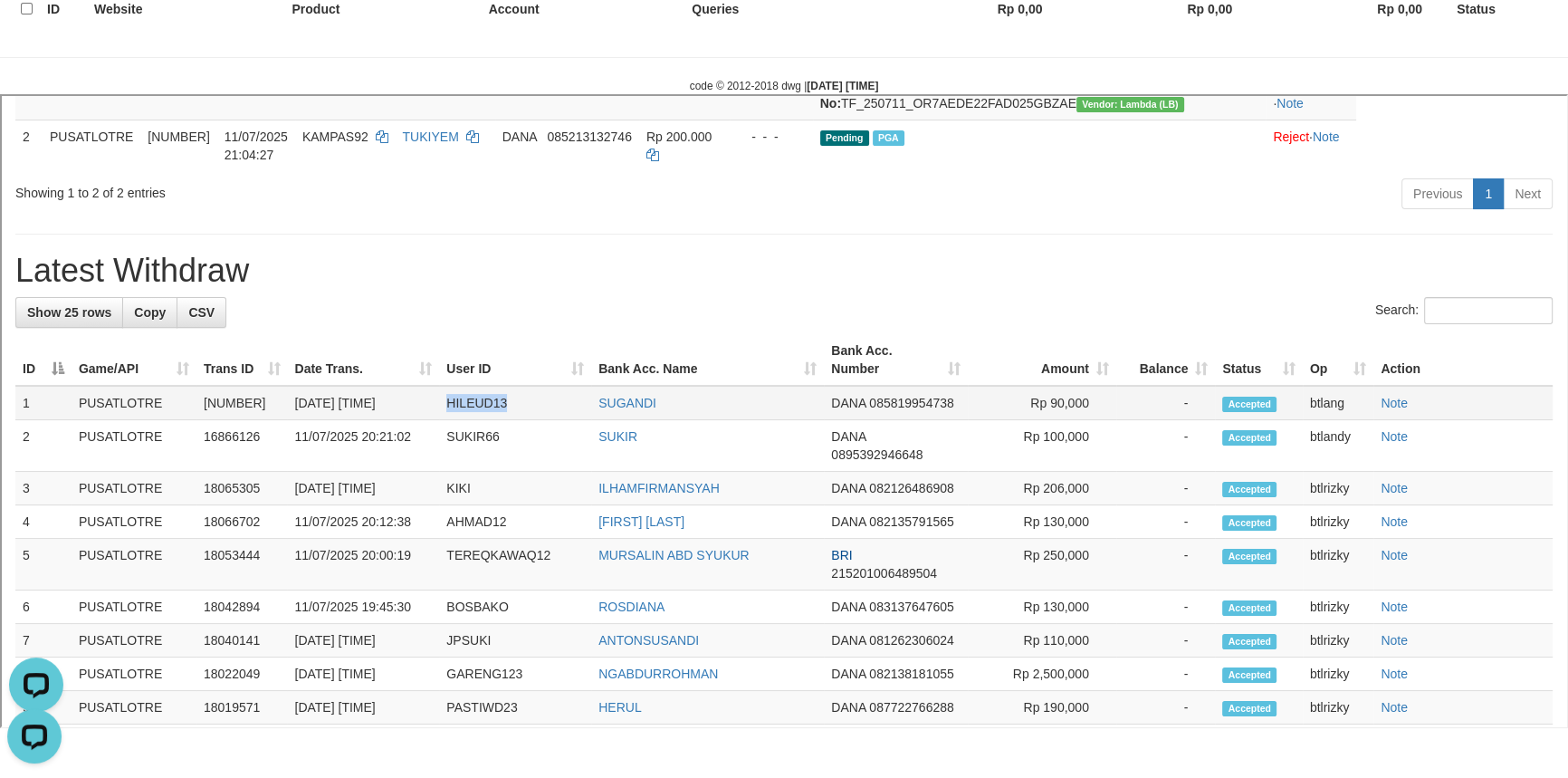 click on "HILEUD13" at bounding box center [513, 400] 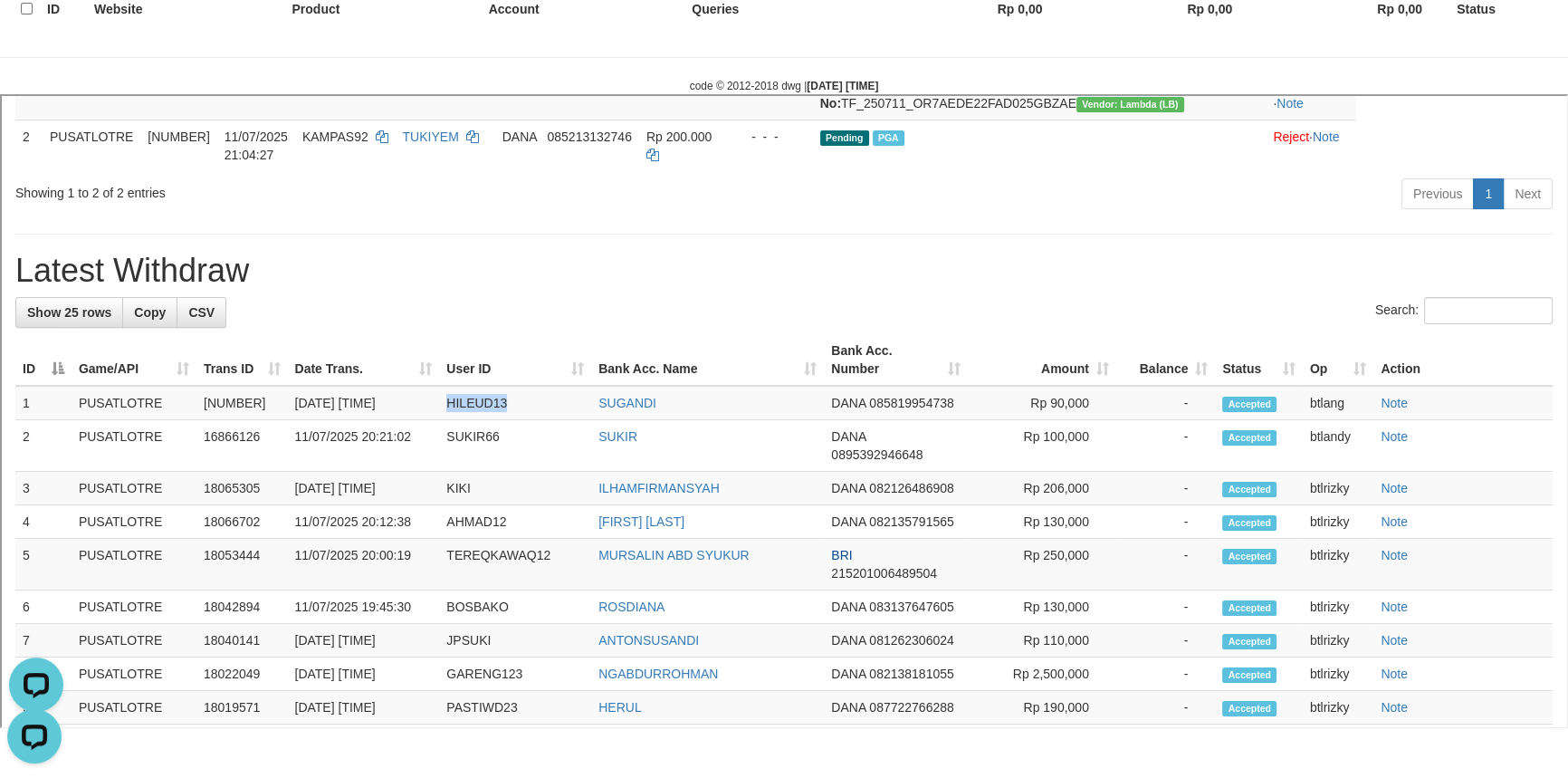 copy on "HILEUD13" 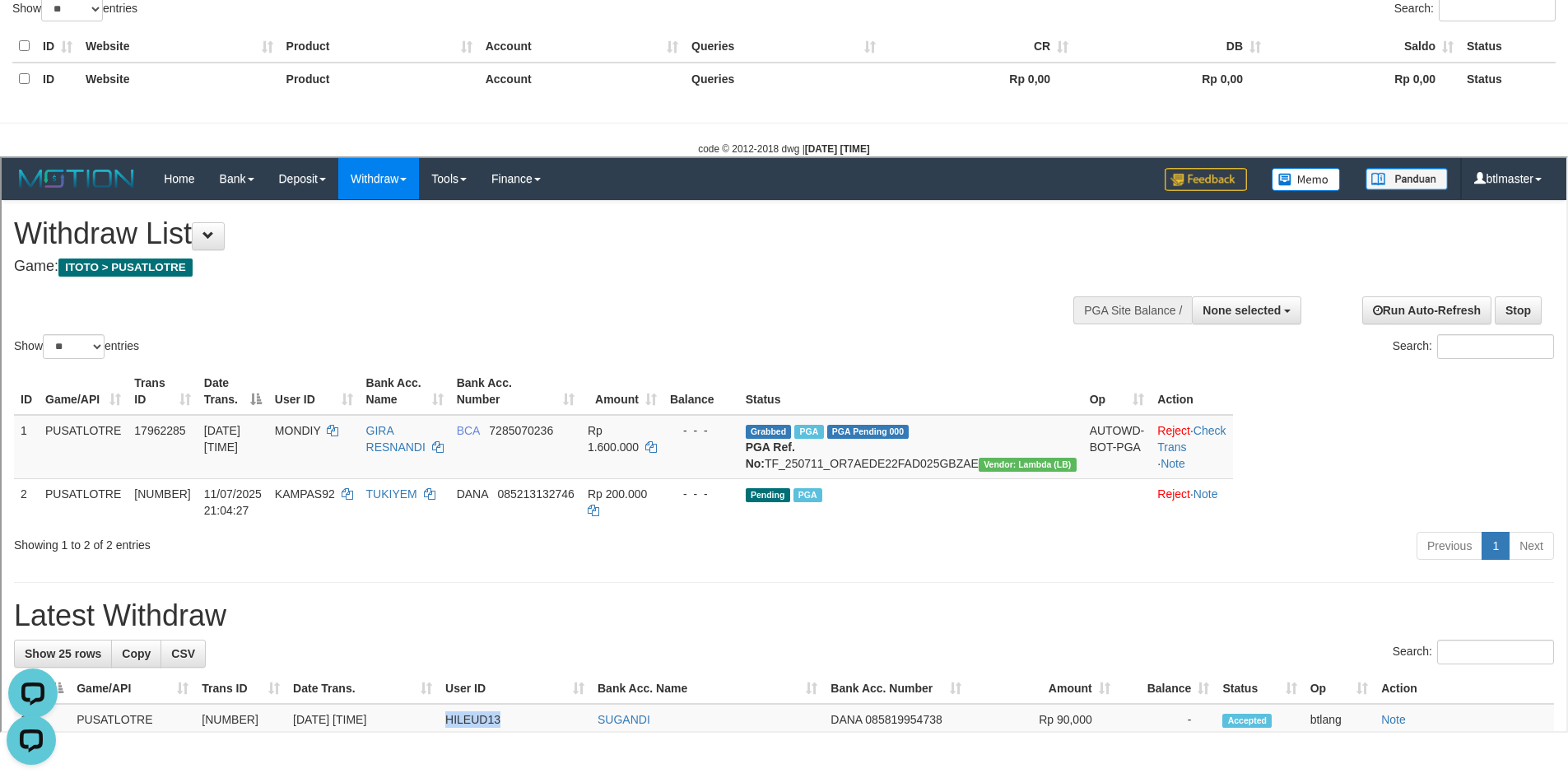 scroll, scrollTop: 0, scrollLeft: 0, axis: both 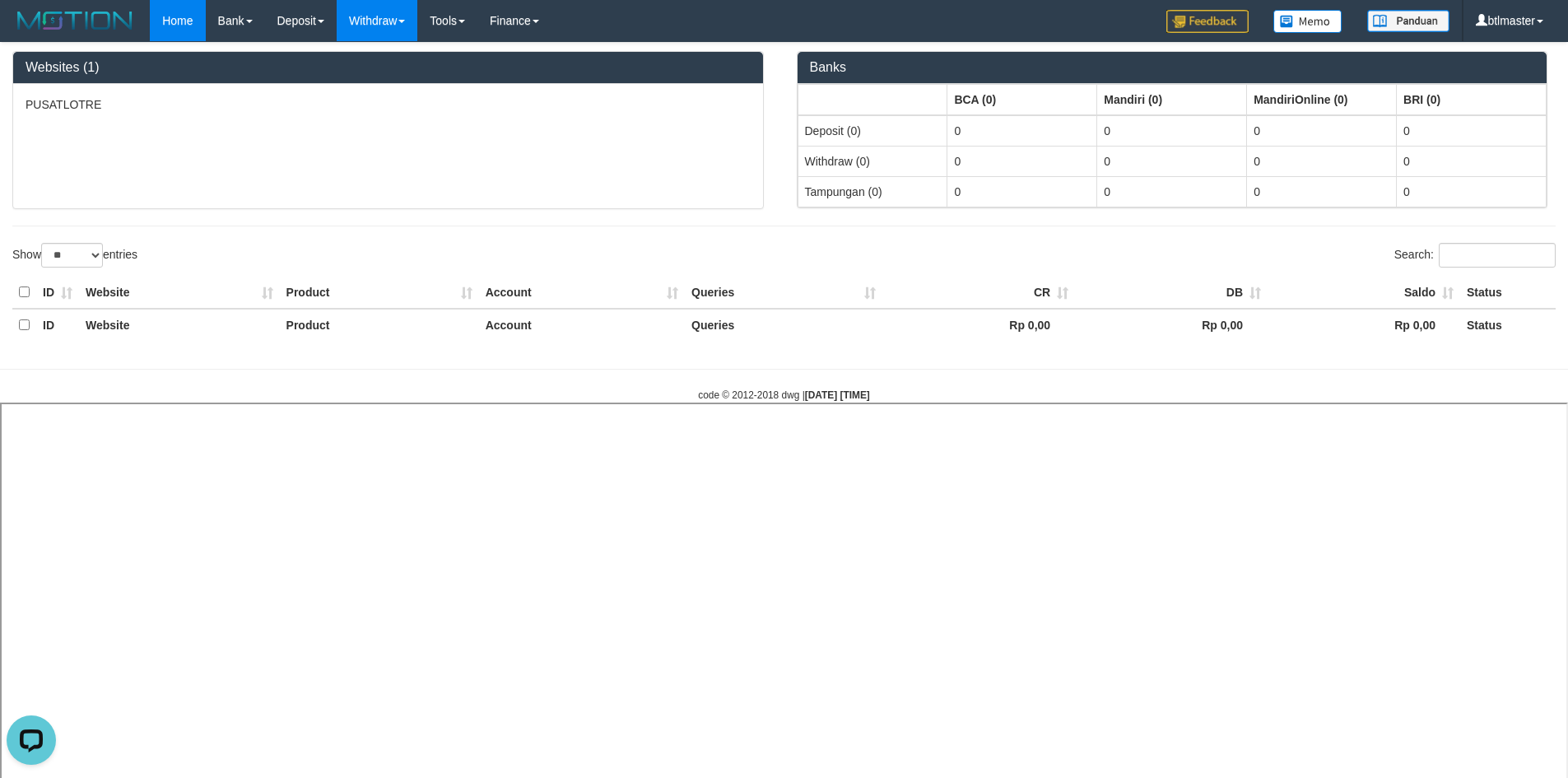 select 